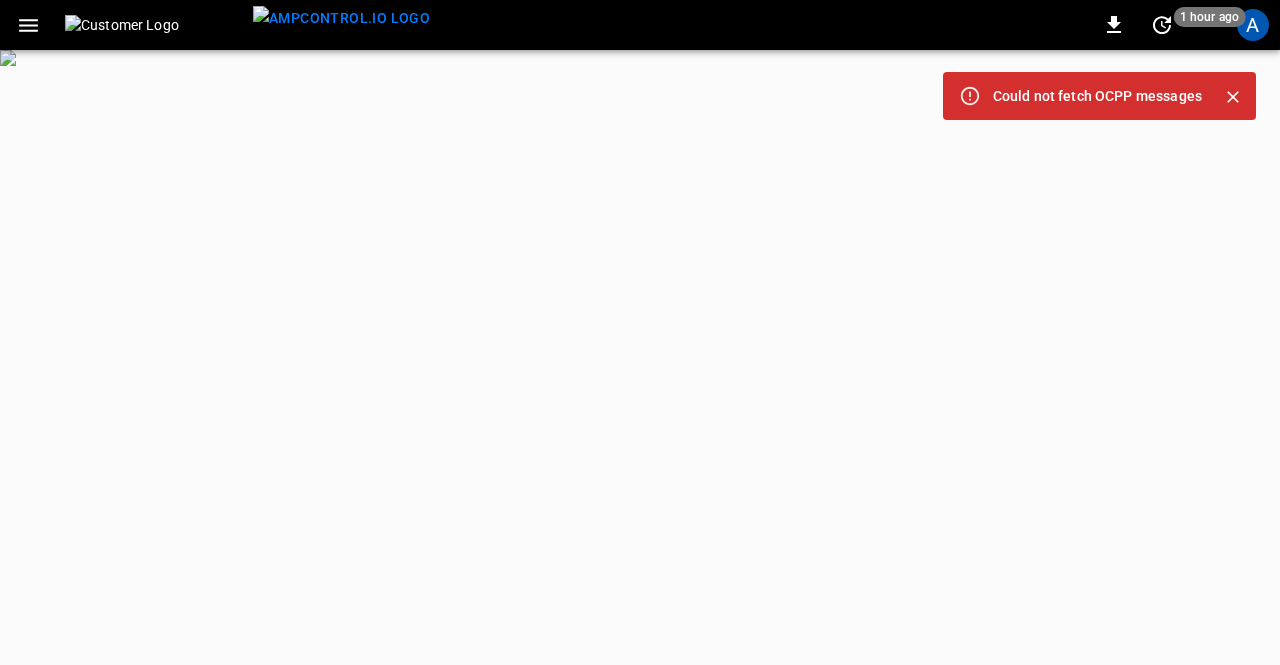 scroll, scrollTop: 0, scrollLeft: 0, axis: both 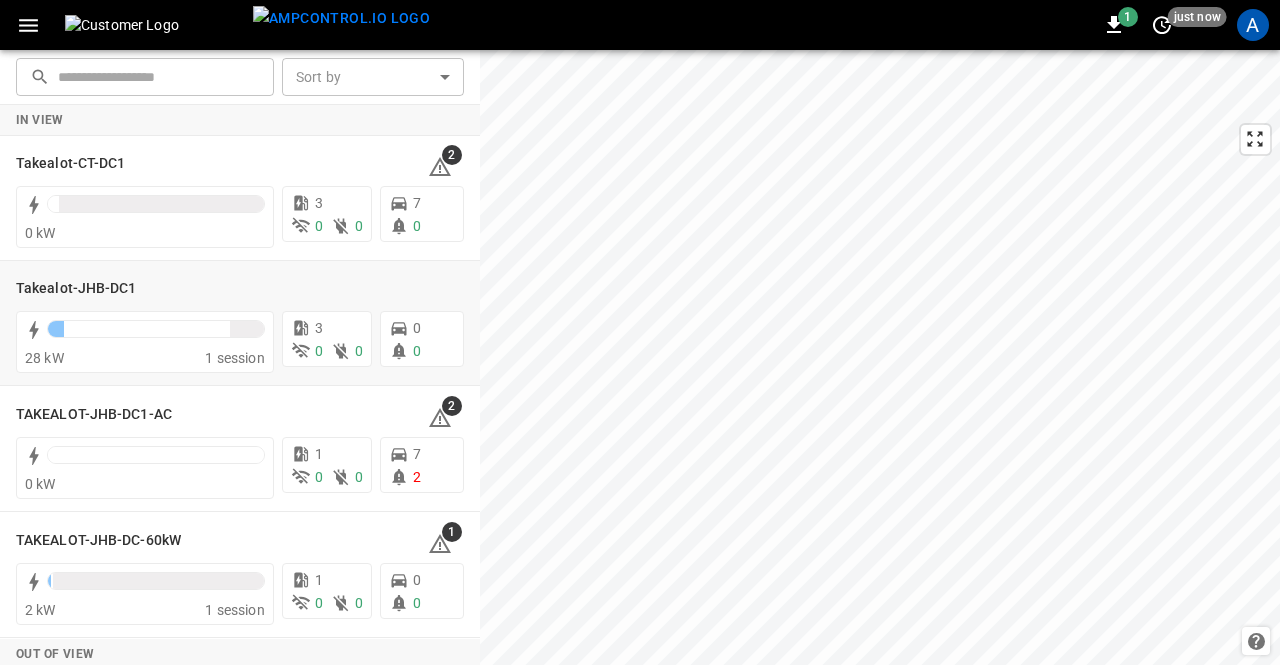 click on "Takealot-JHB-DC1" at bounding box center (76, 289) 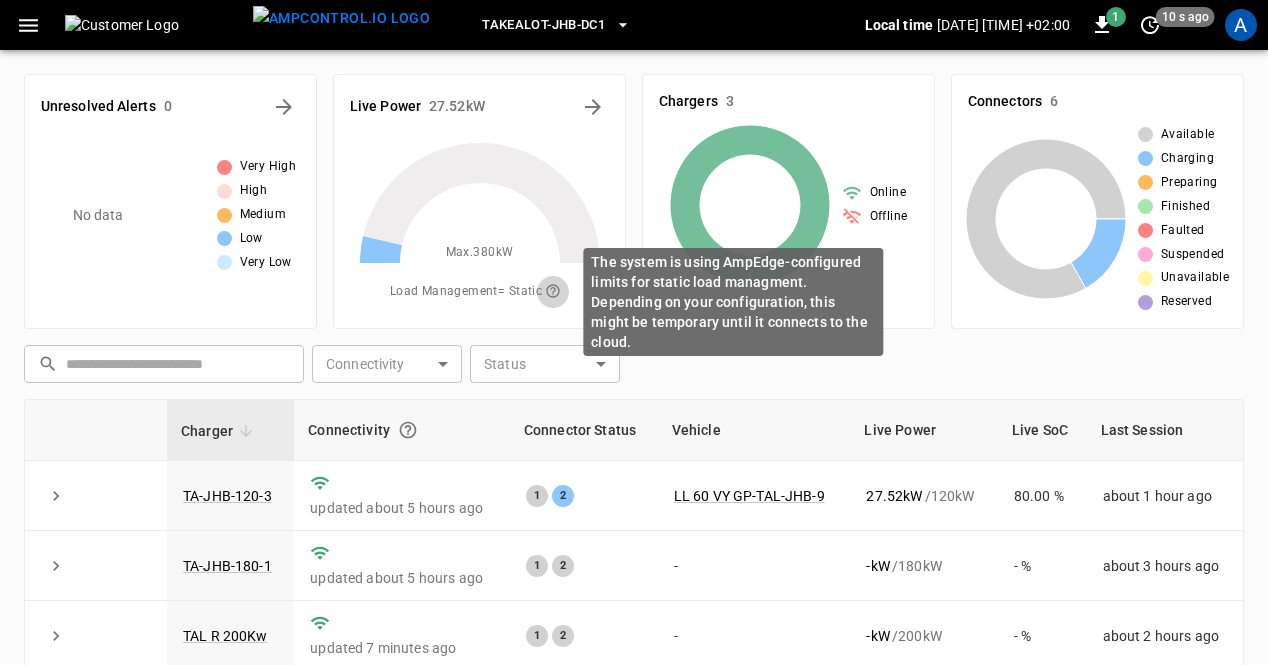 click 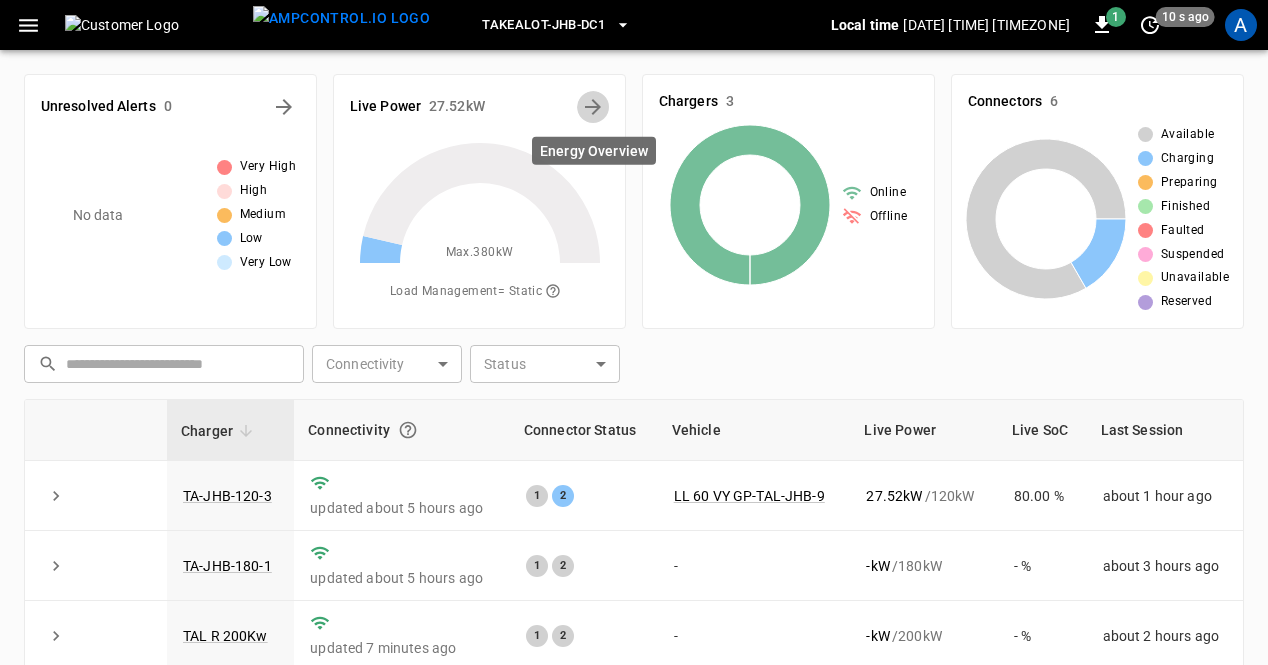 click 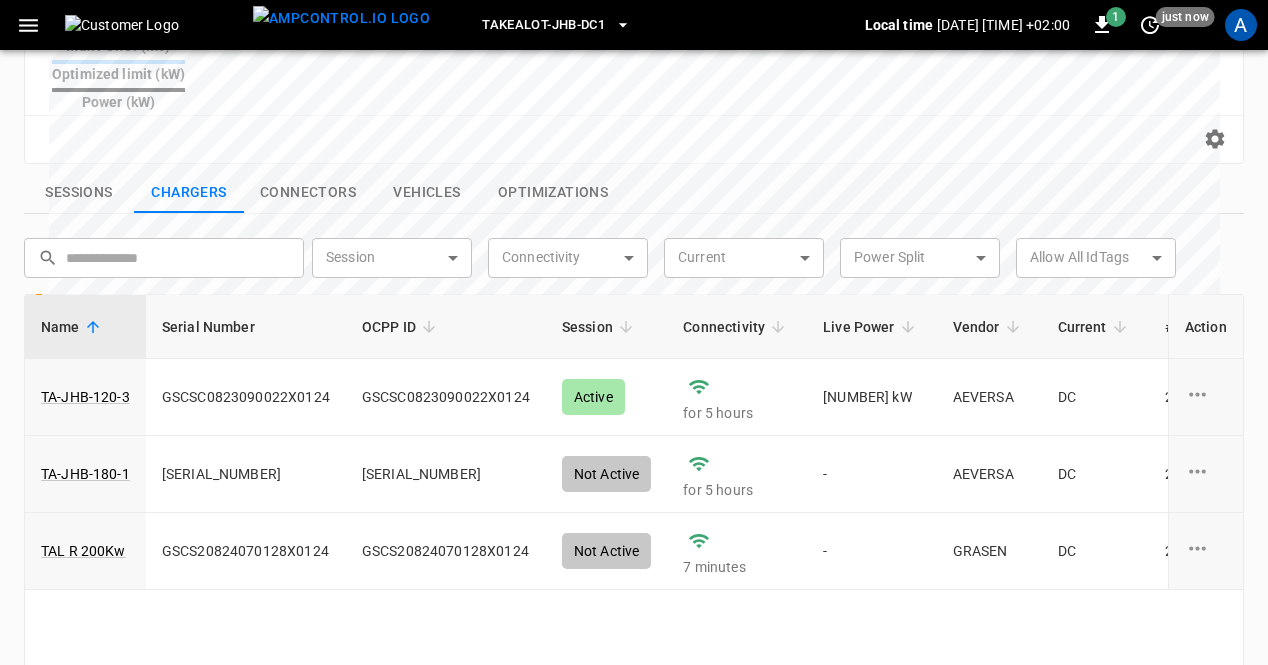 scroll, scrollTop: 666, scrollLeft: 0, axis: vertical 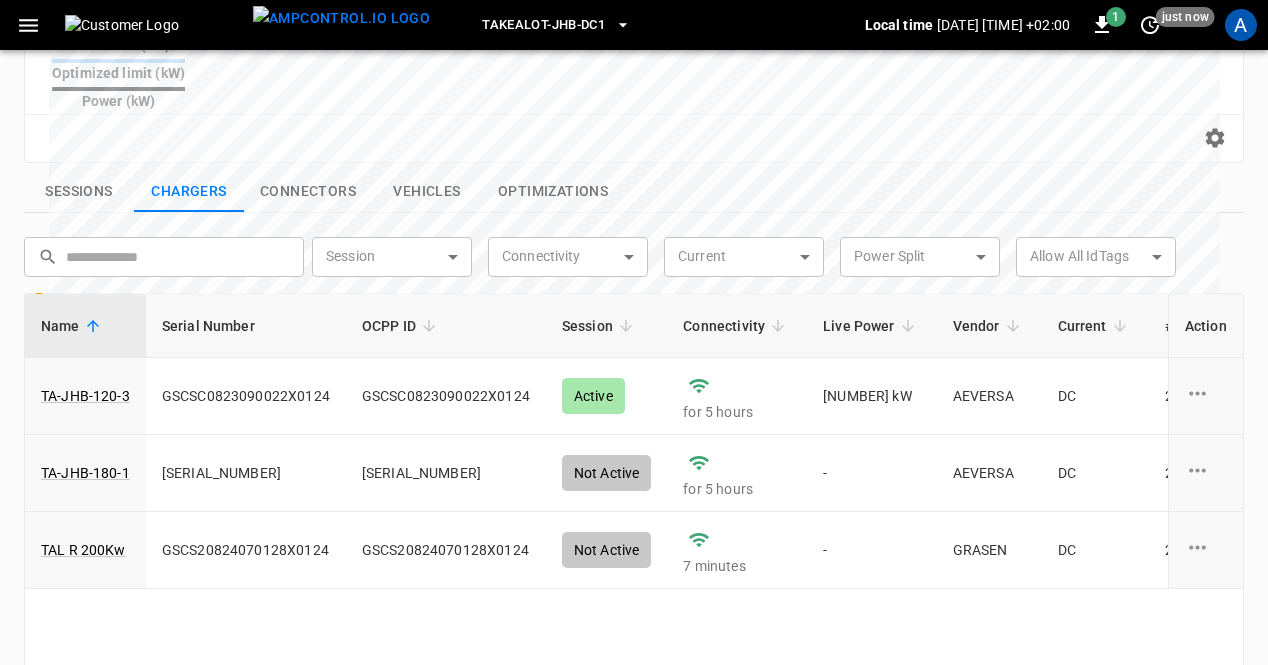 click on "TA-JHB-120-3" at bounding box center (85, 396) 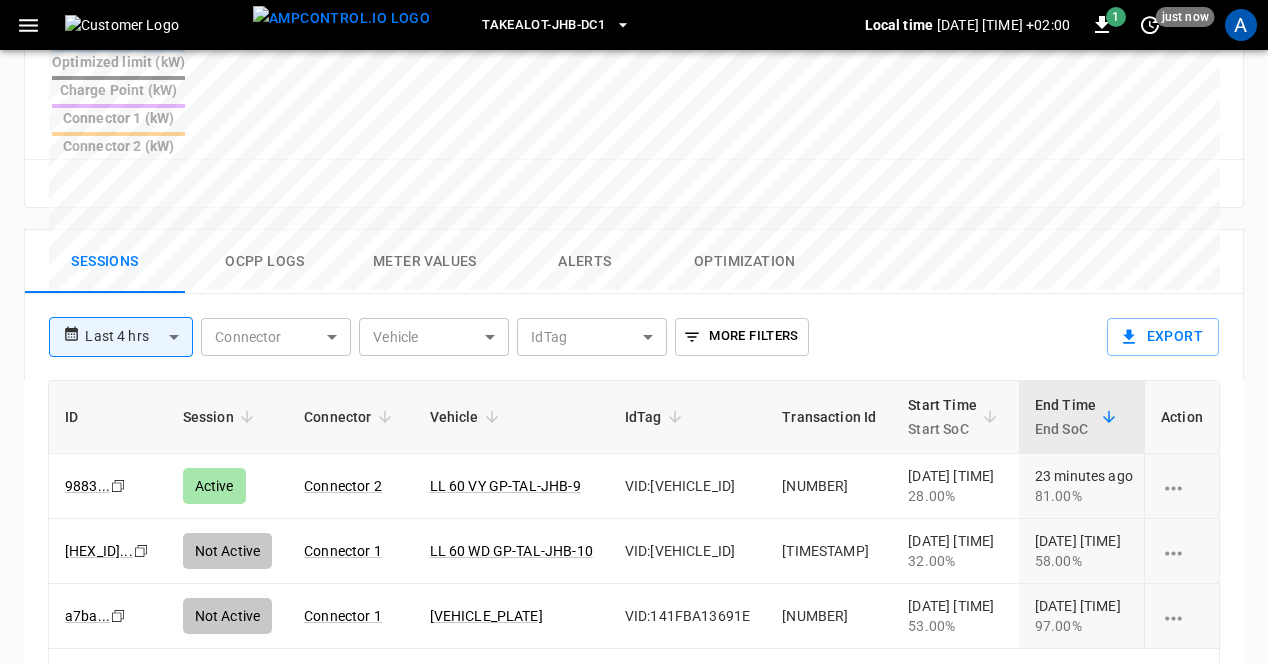 scroll, scrollTop: 909, scrollLeft: 0, axis: vertical 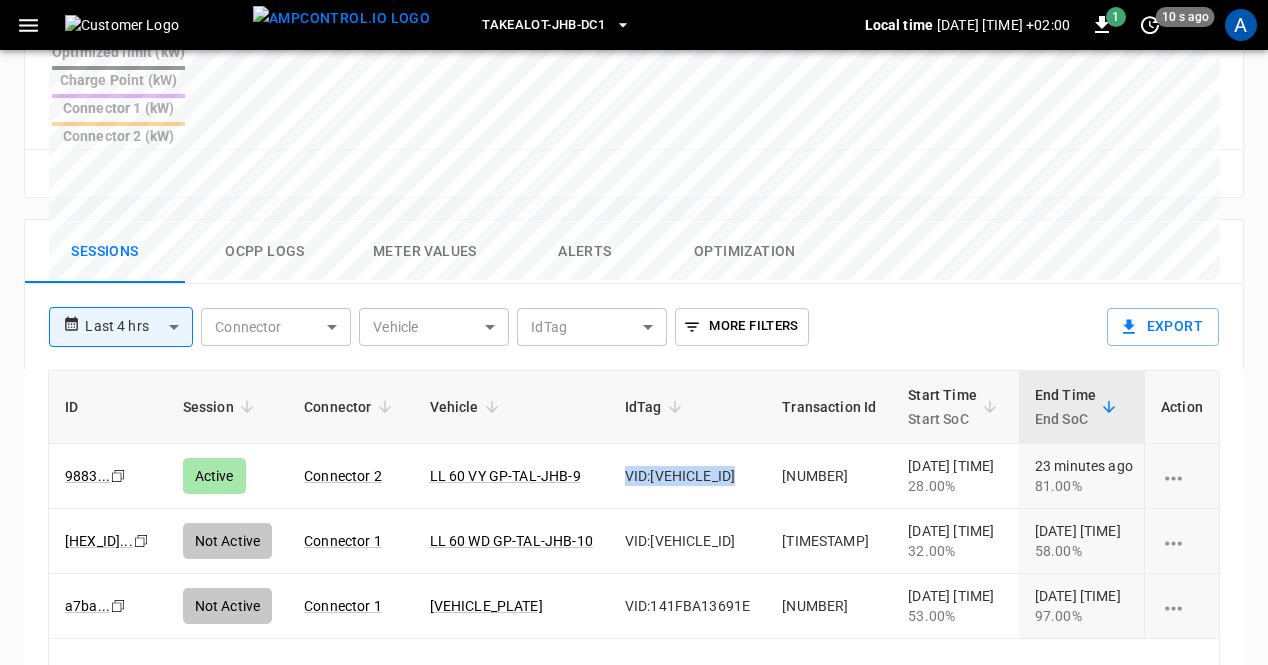 drag, startPoint x: 730, startPoint y: 375, endPoint x: 597, endPoint y: 375, distance: 133 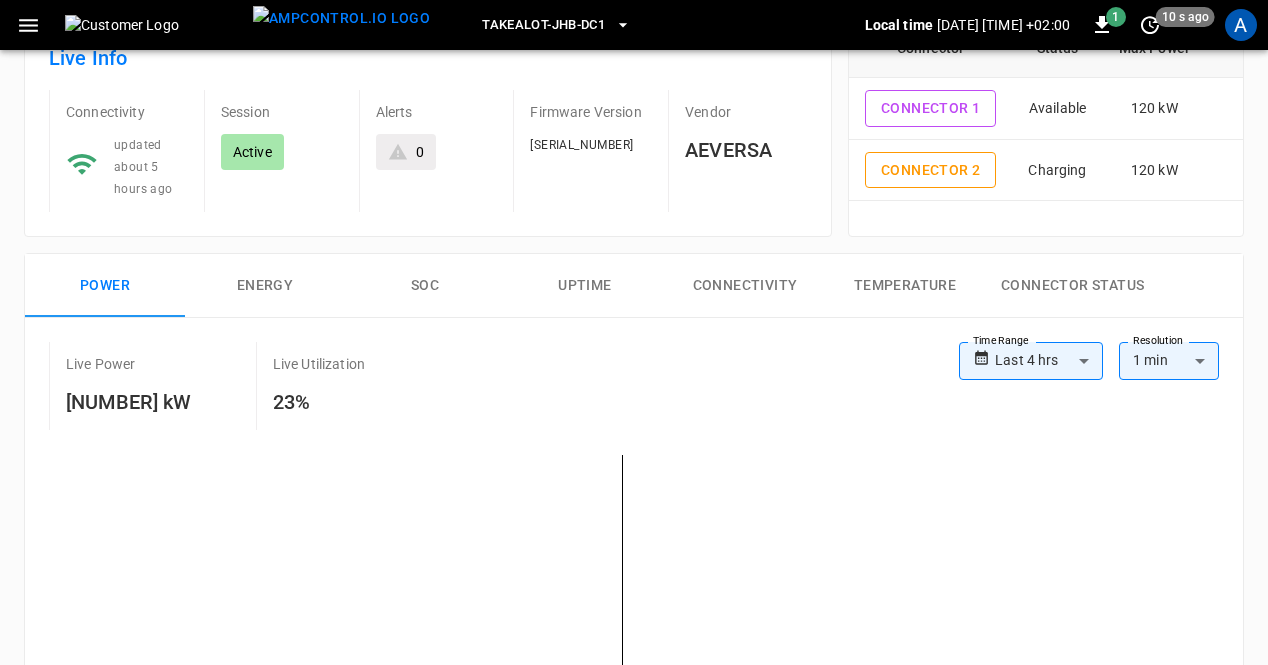 scroll, scrollTop: 0, scrollLeft: 0, axis: both 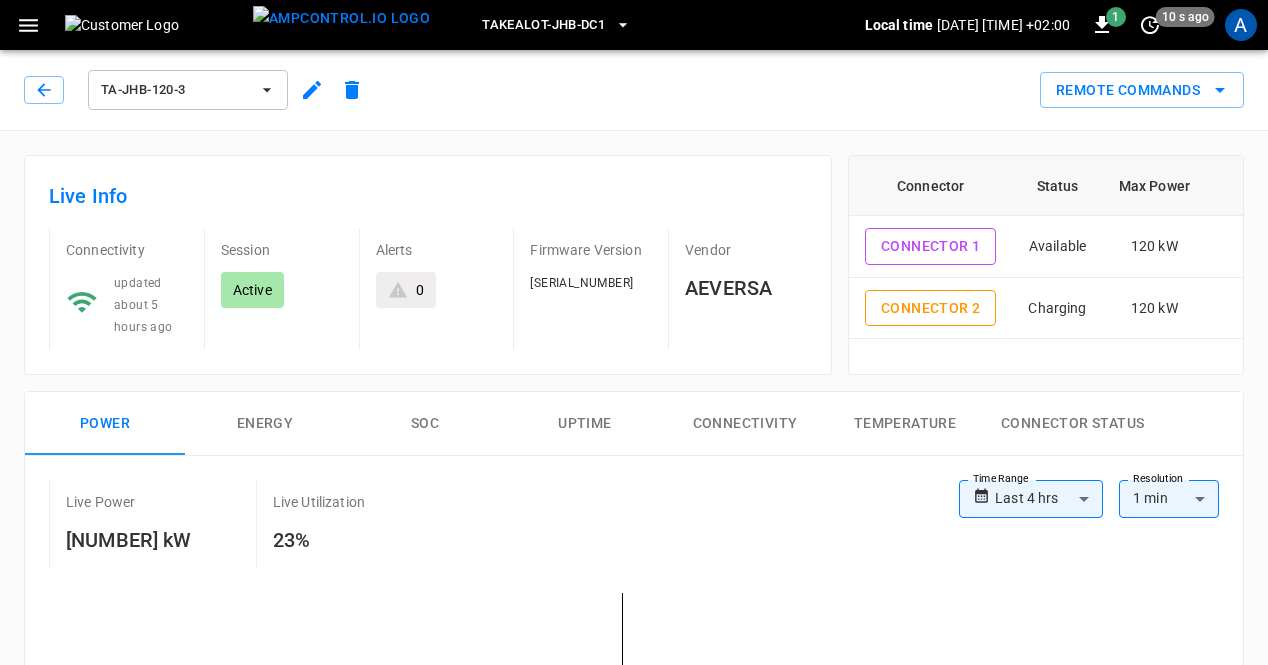 click 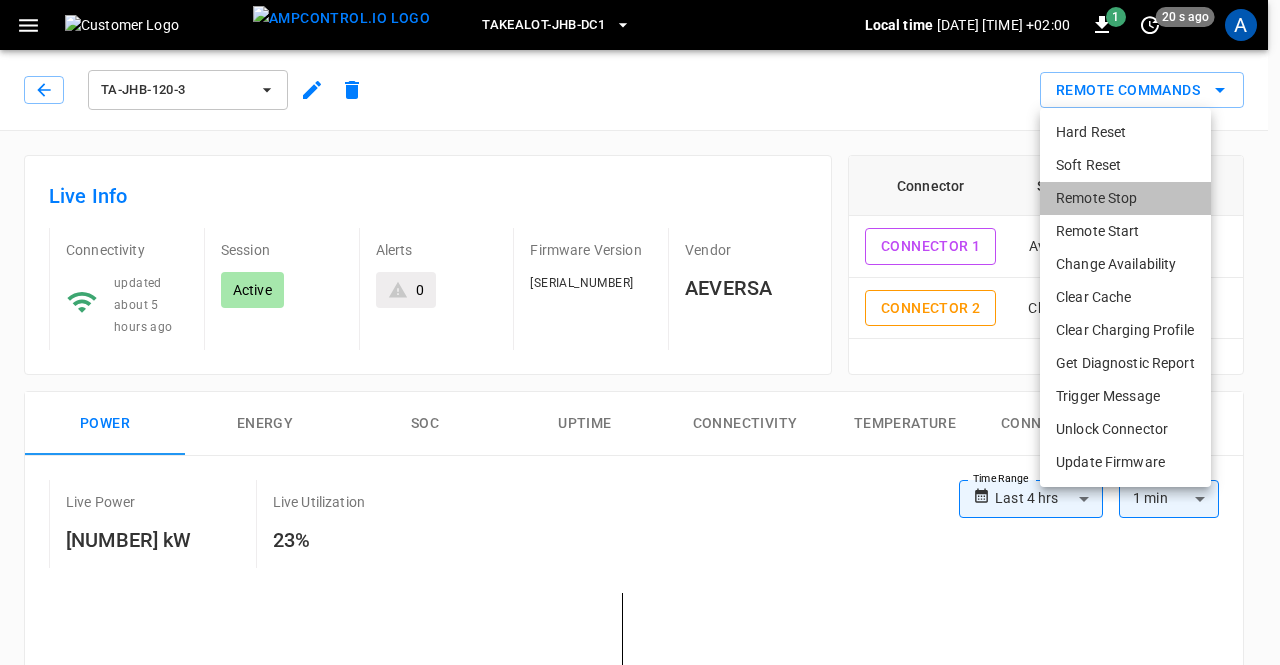 click on "Remote Stop" at bounding box center (1125, 198) 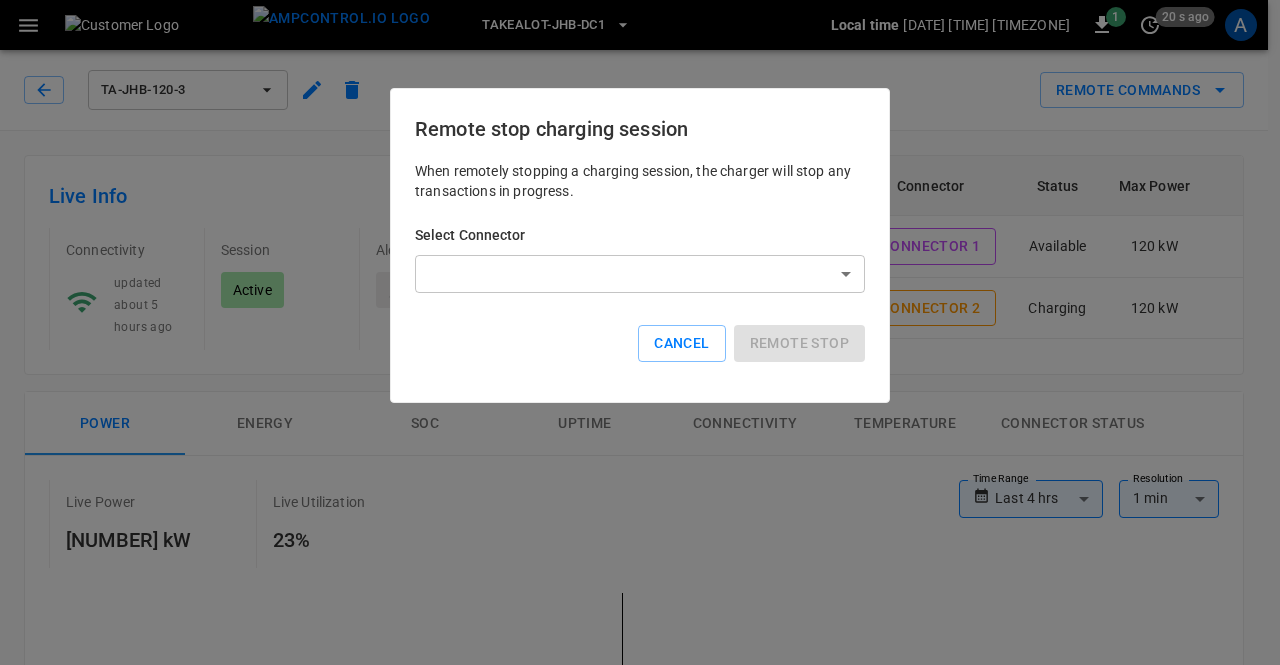 click on "**********" at bounding box center (640, 921) 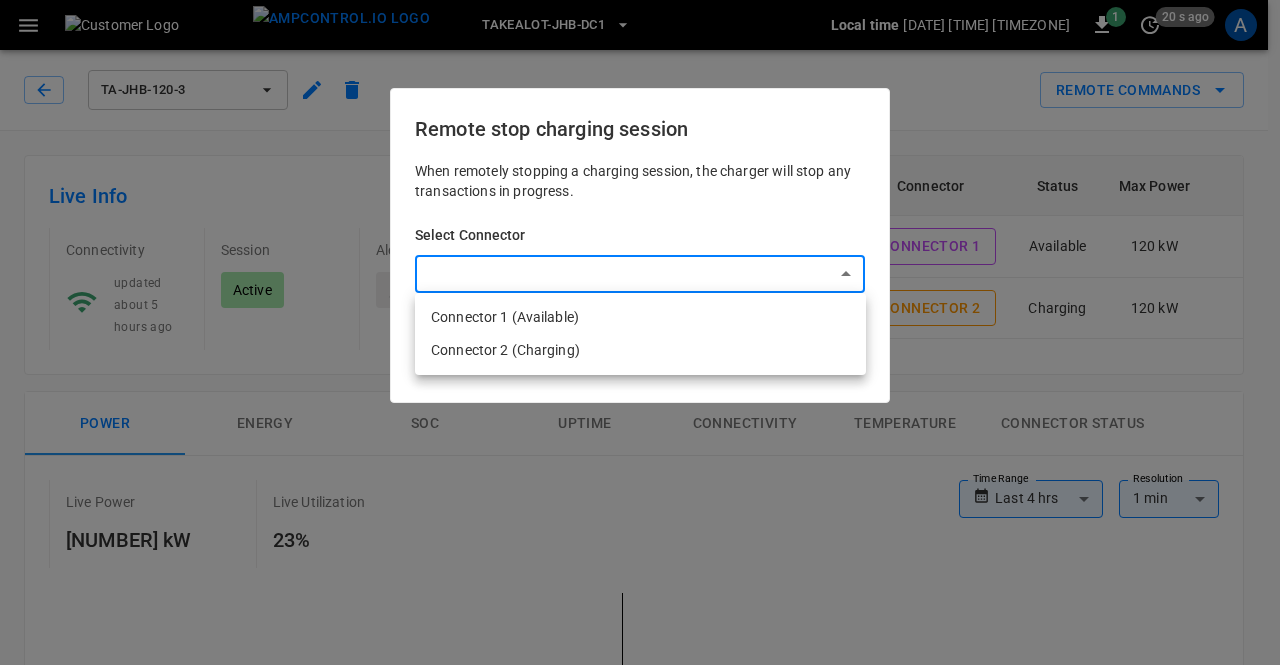 click on "Connector 2 (Charging)" at bounding box center (640, 350) 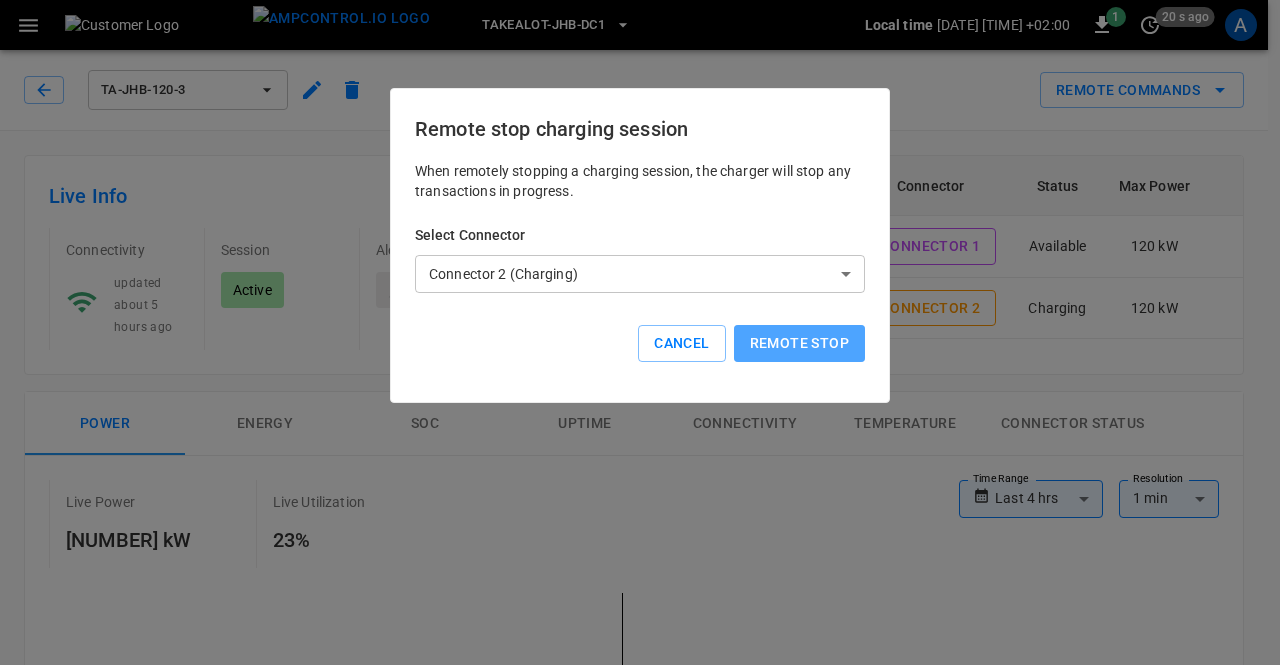 click on "Remote stop" at bounding box center (799, 343) 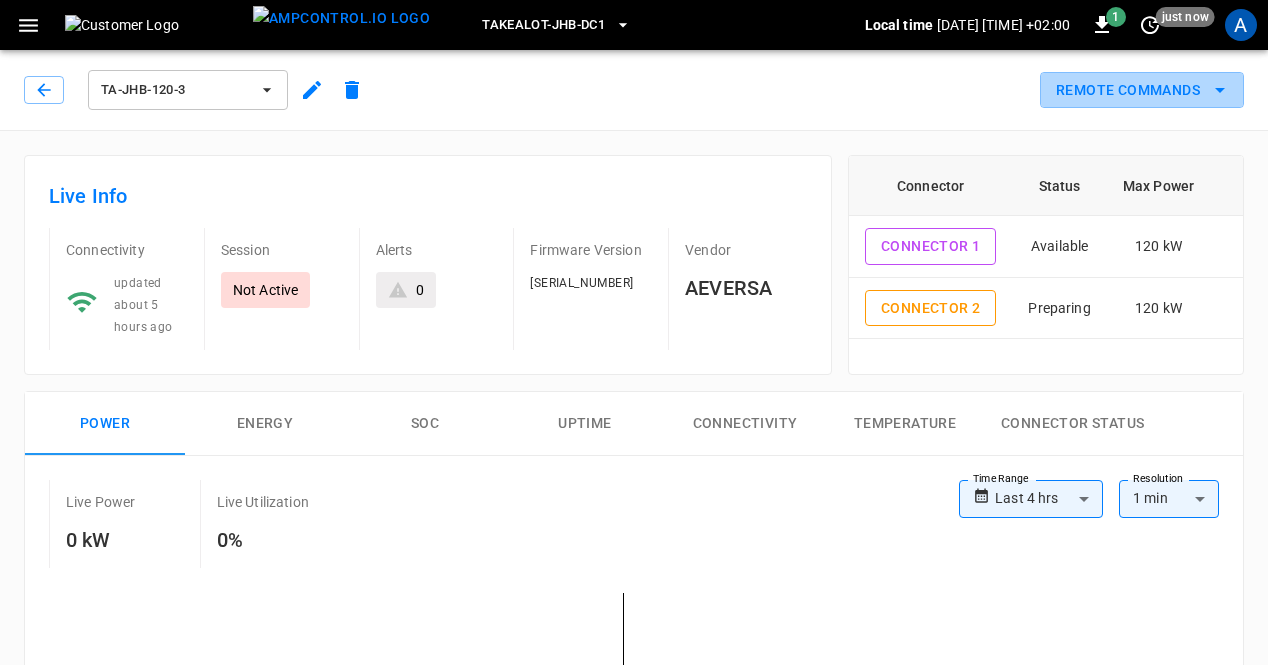 click 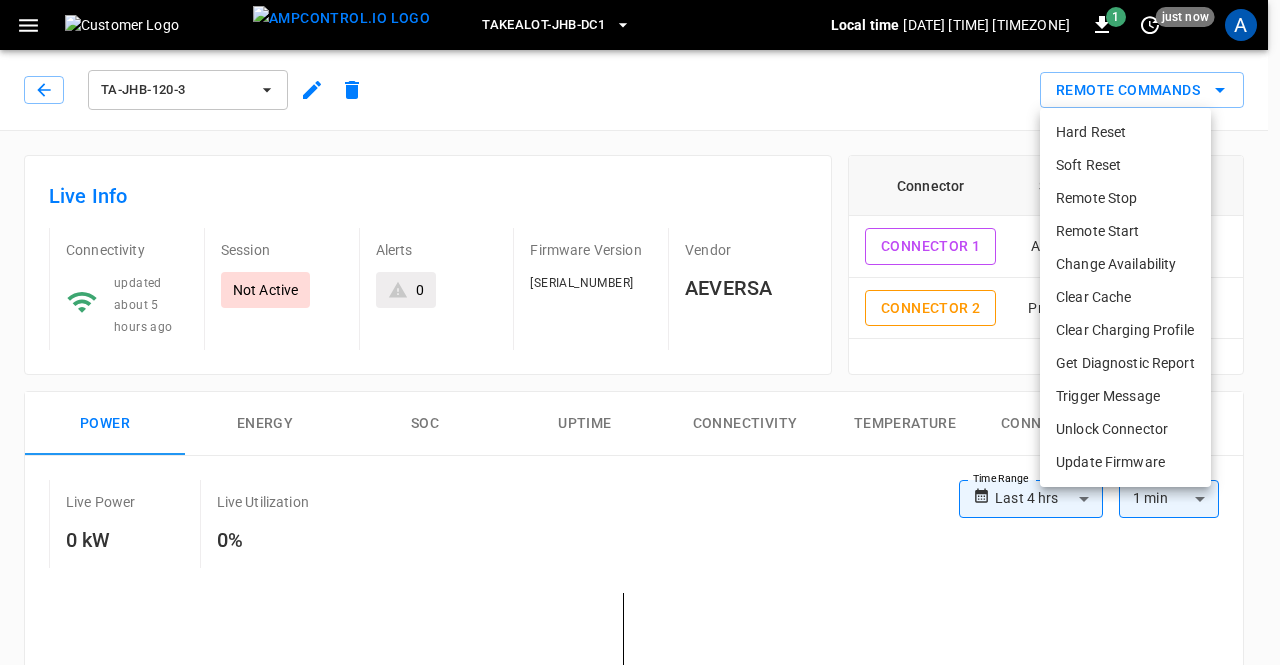 click on "Clear Cache" at bounding box center (1125, 297) 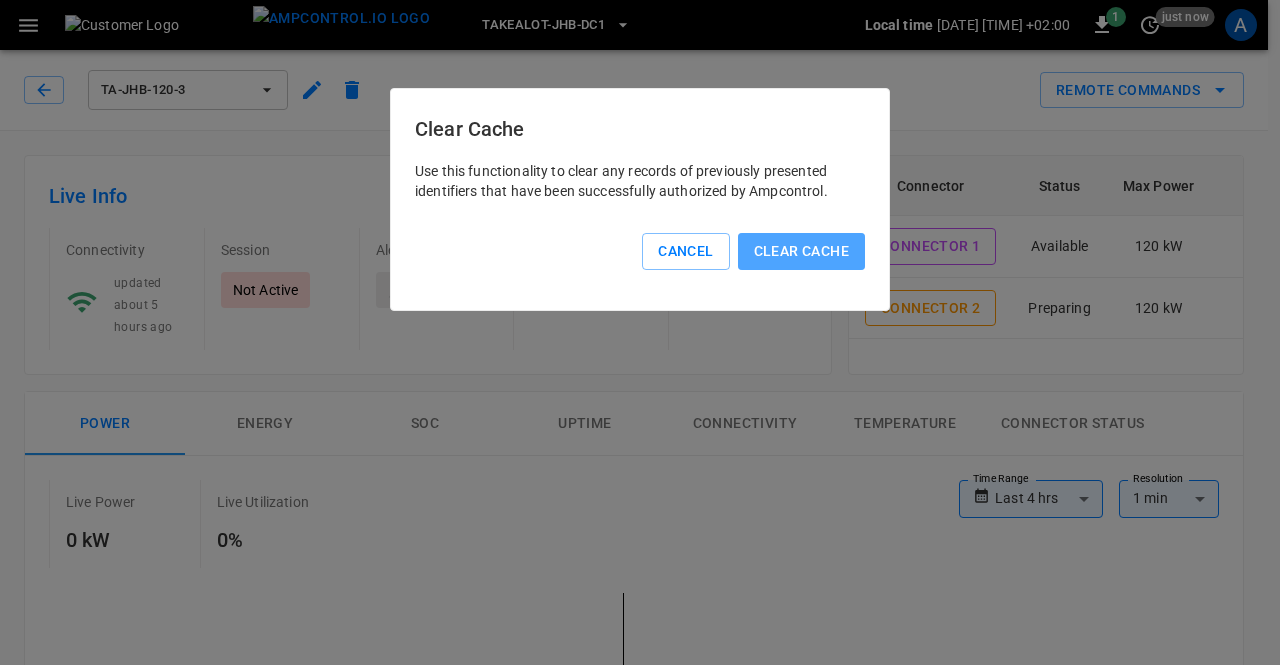click on "Clear Cache" at bounding box center [801, 251] 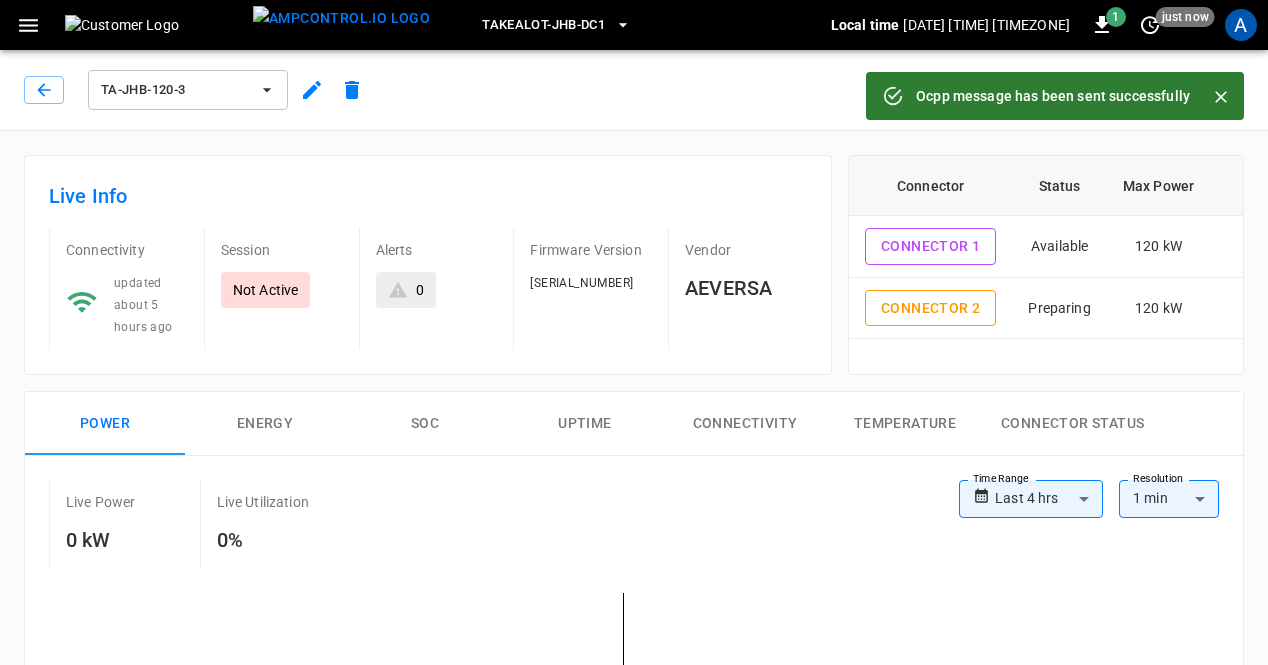 click 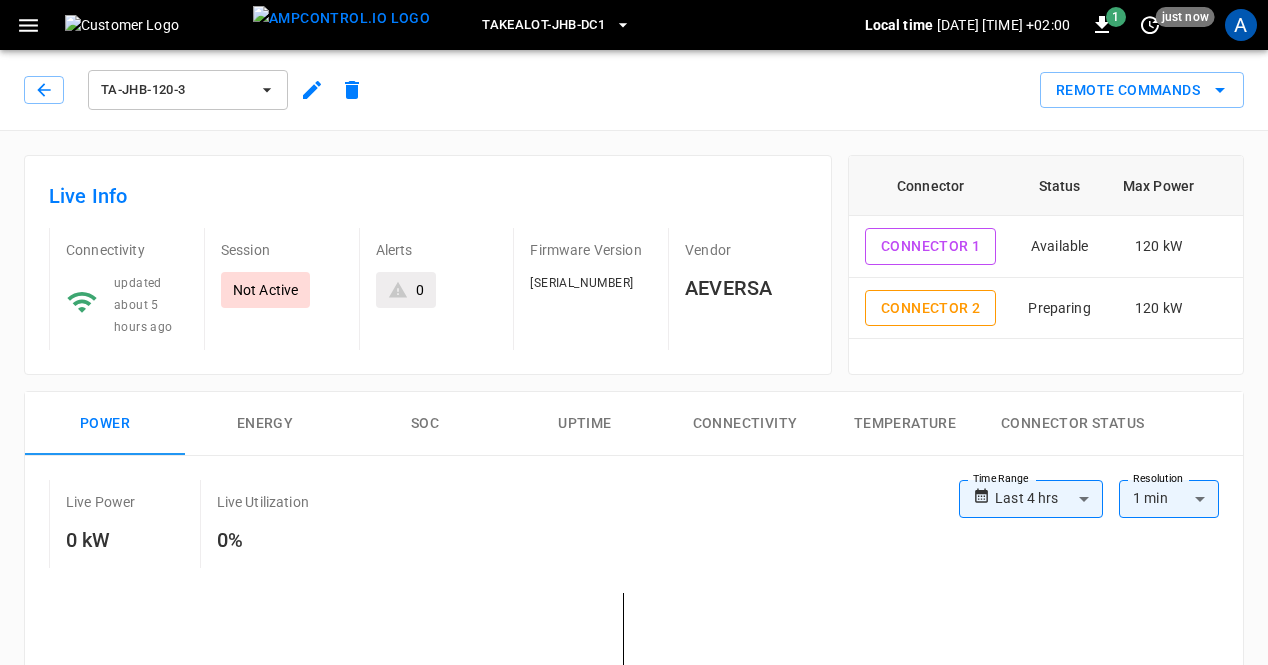 click 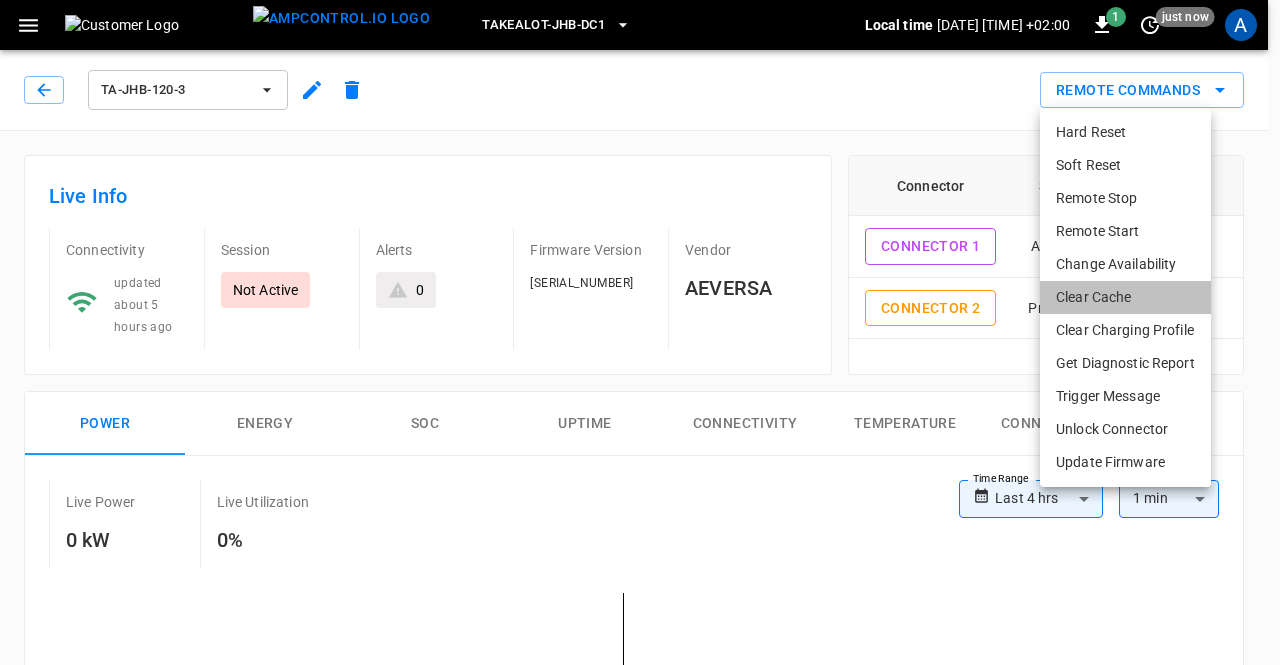 click on "Clear Cache" at bounding box center [1125, 297] 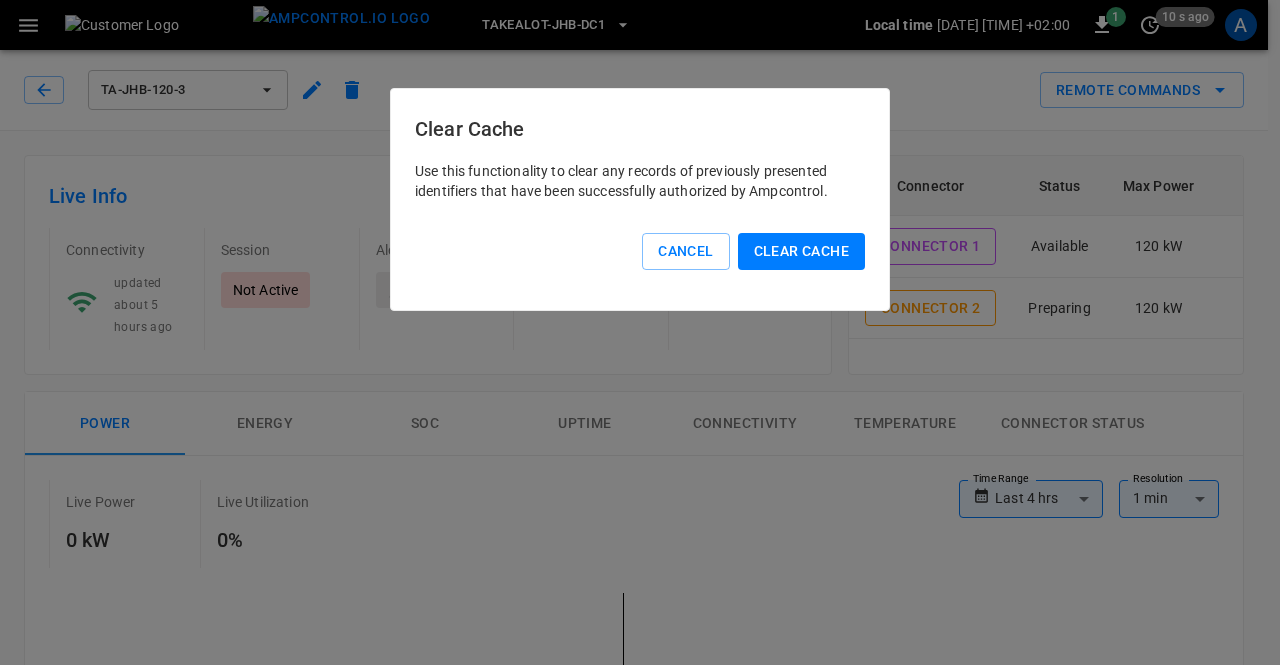 click on "Clear Cache" at bounding box center (801, 251) 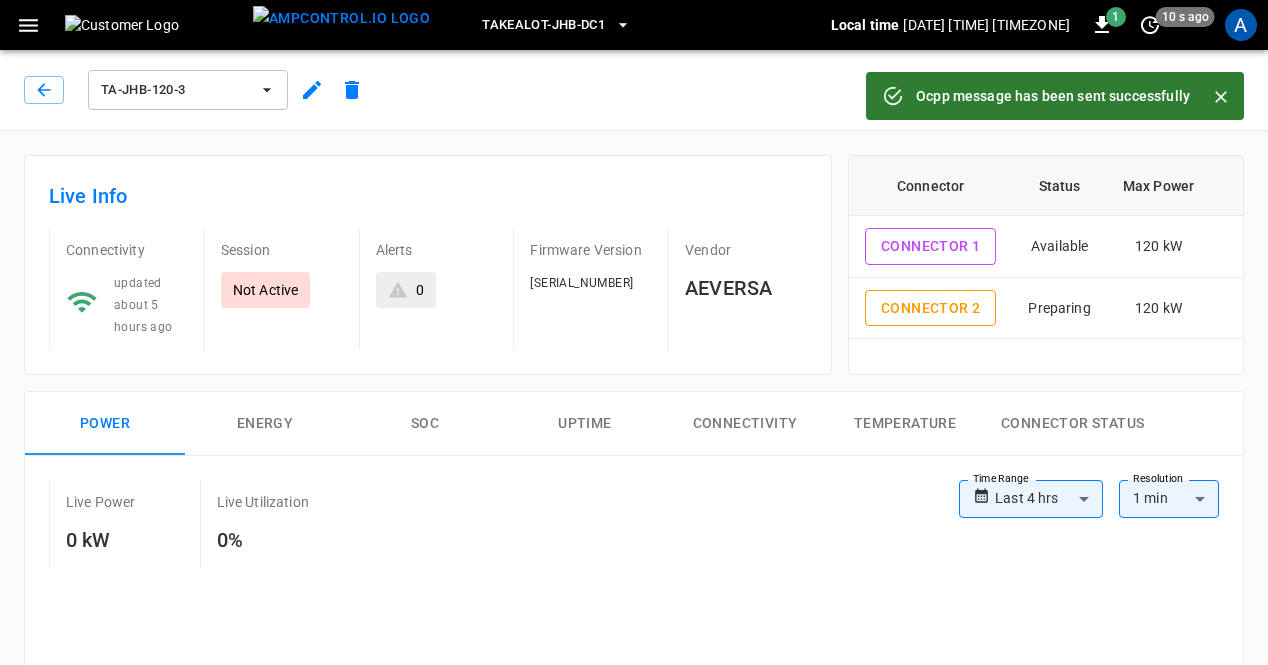 click 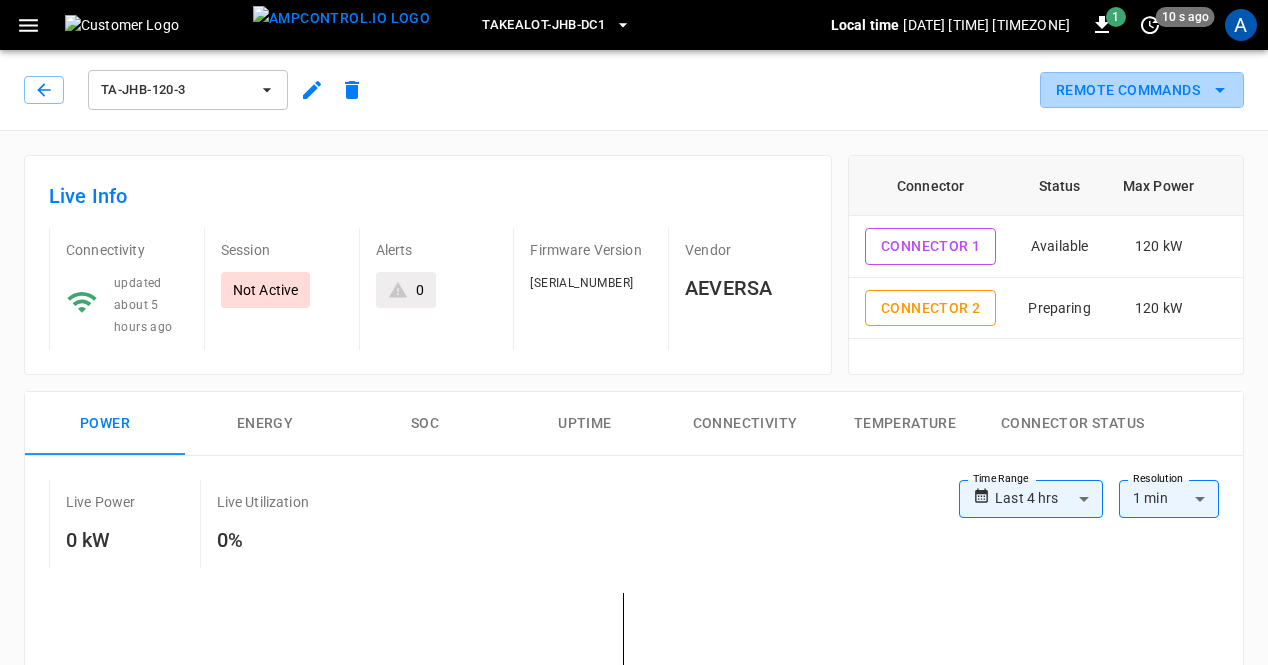 click 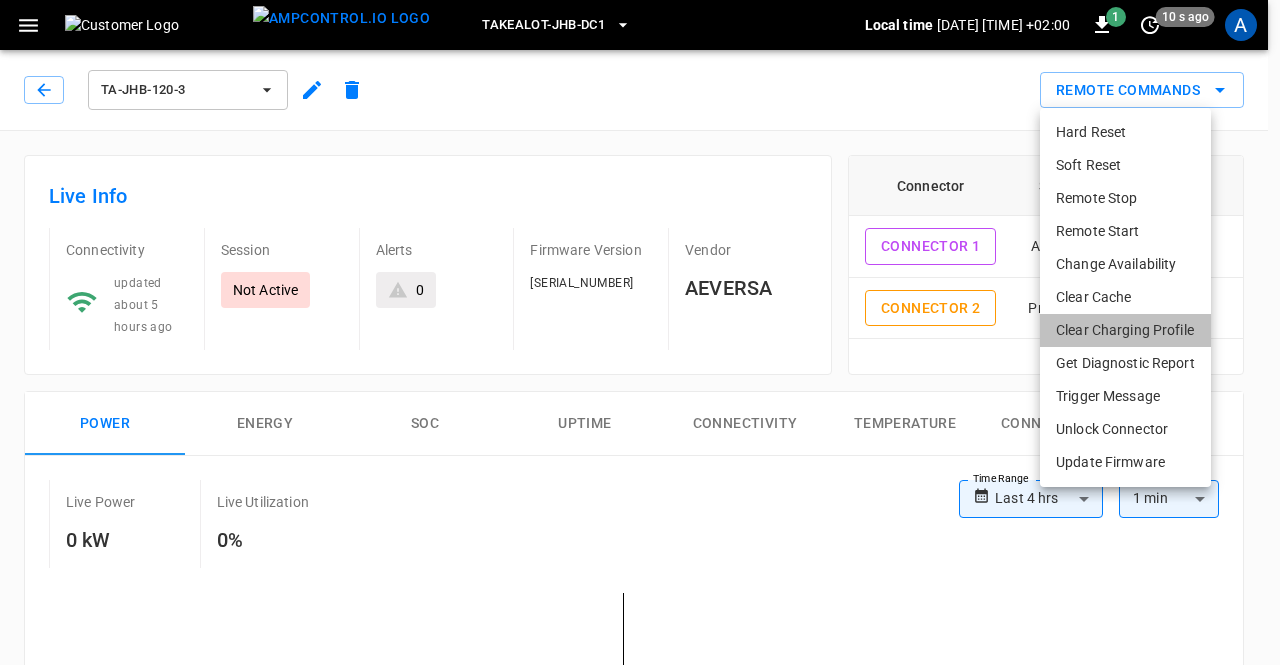 click on "Clear Charging Profile" at bounding box center (1125, 330) 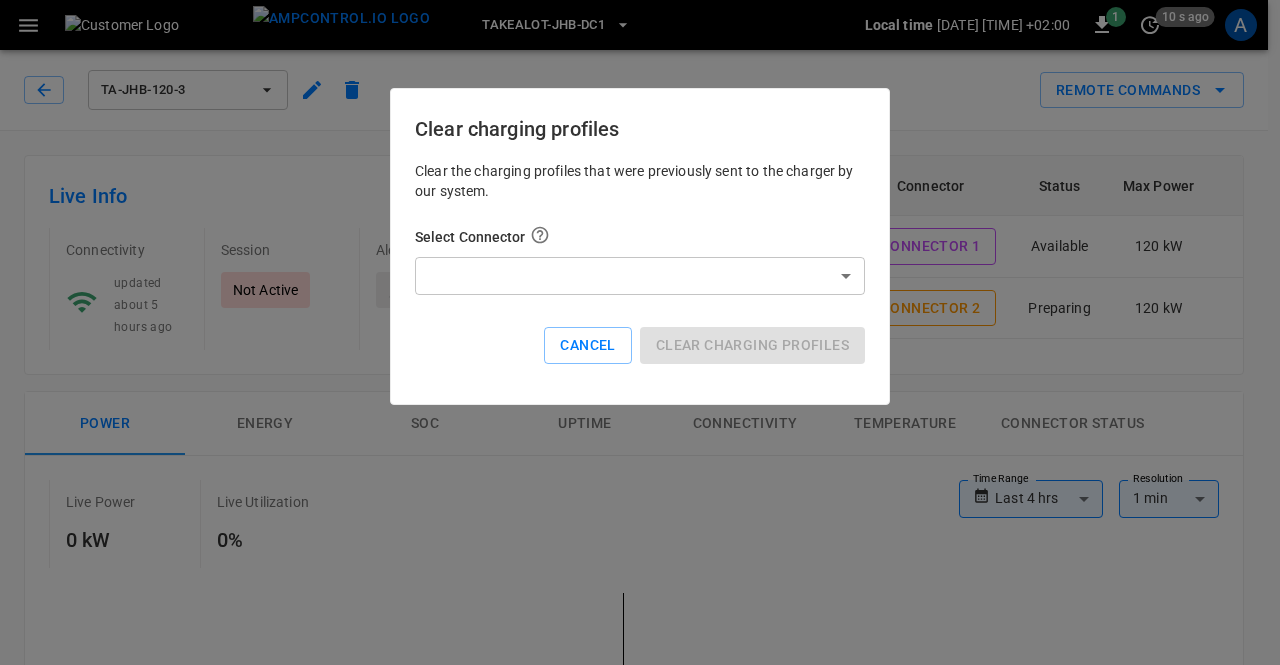 click on "**********" at bounding box center [640, 921] 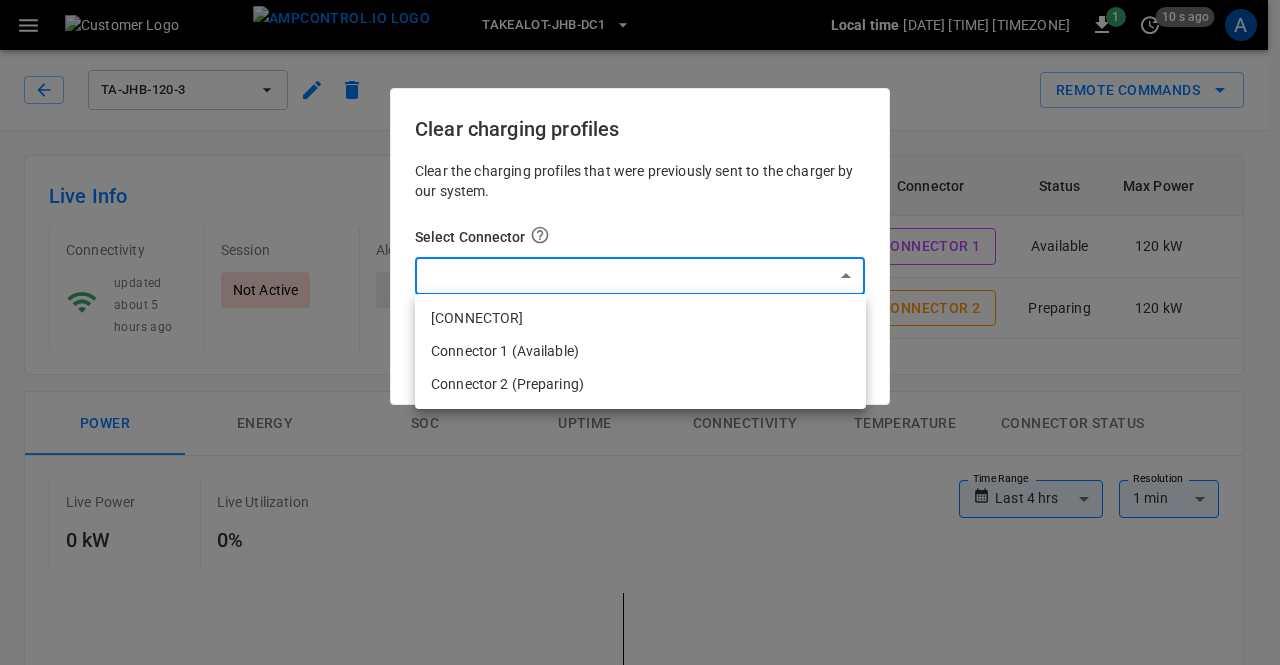 click on "[CONNECTOR]" at bounding box center (640, 318) 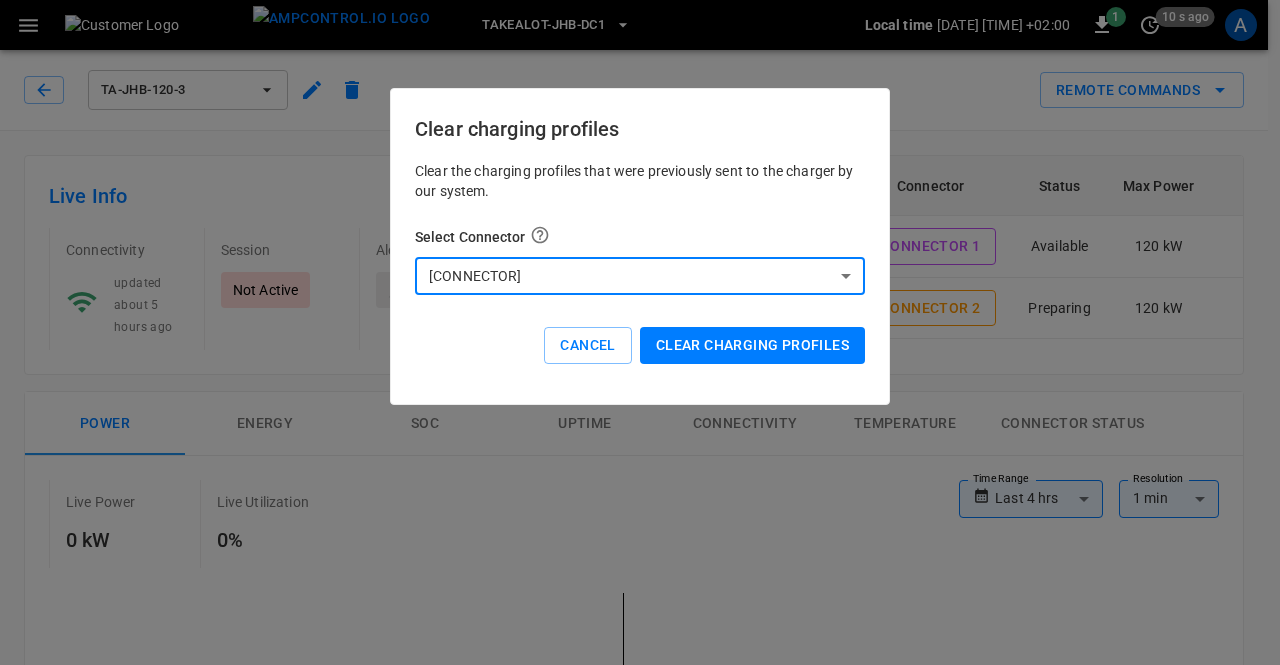 click on "Clear charging profiles" at bounding box center [752, 345] 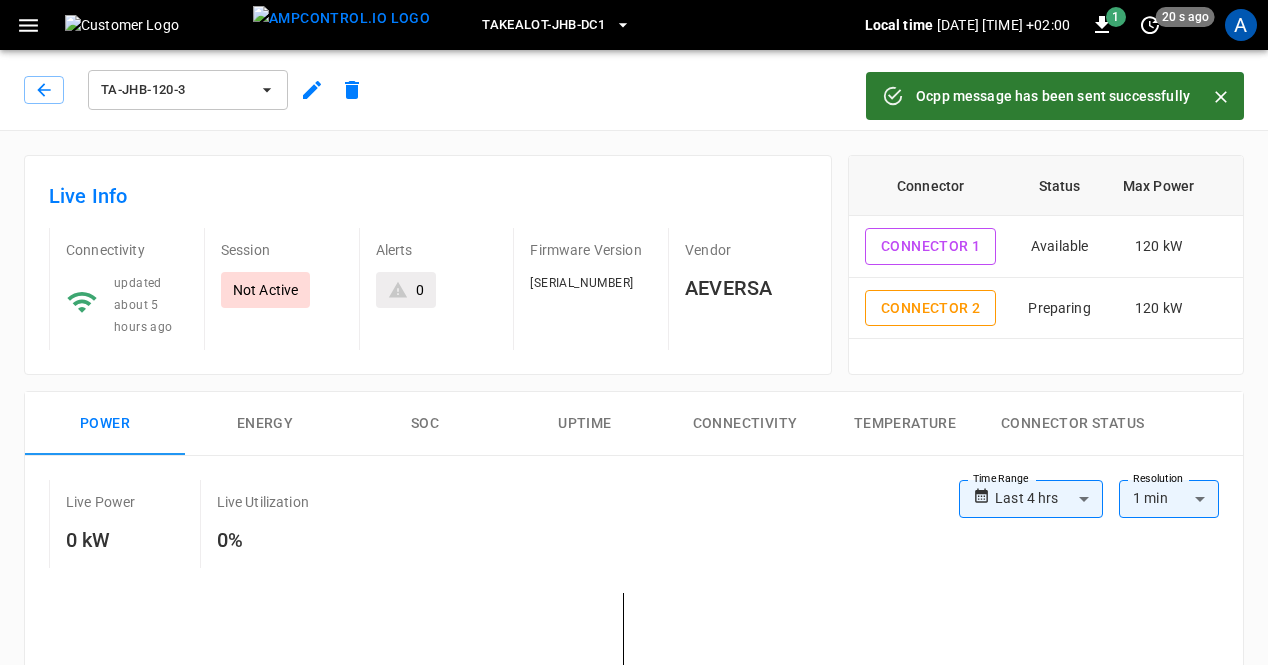 click 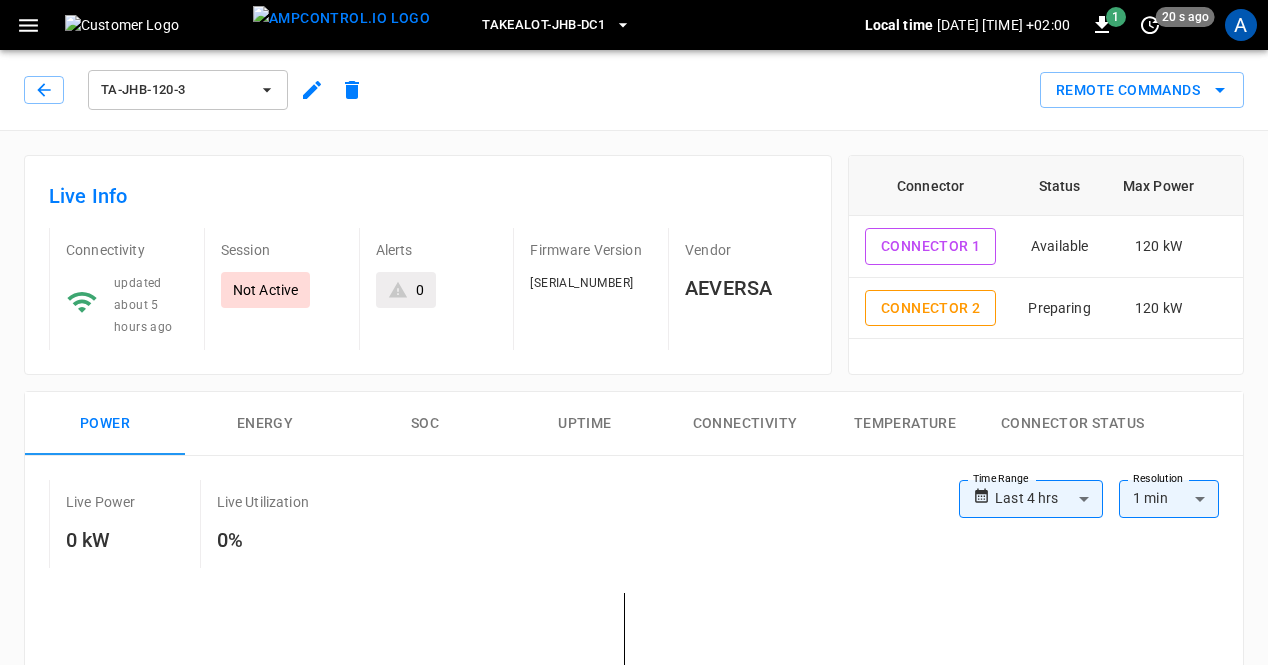 click 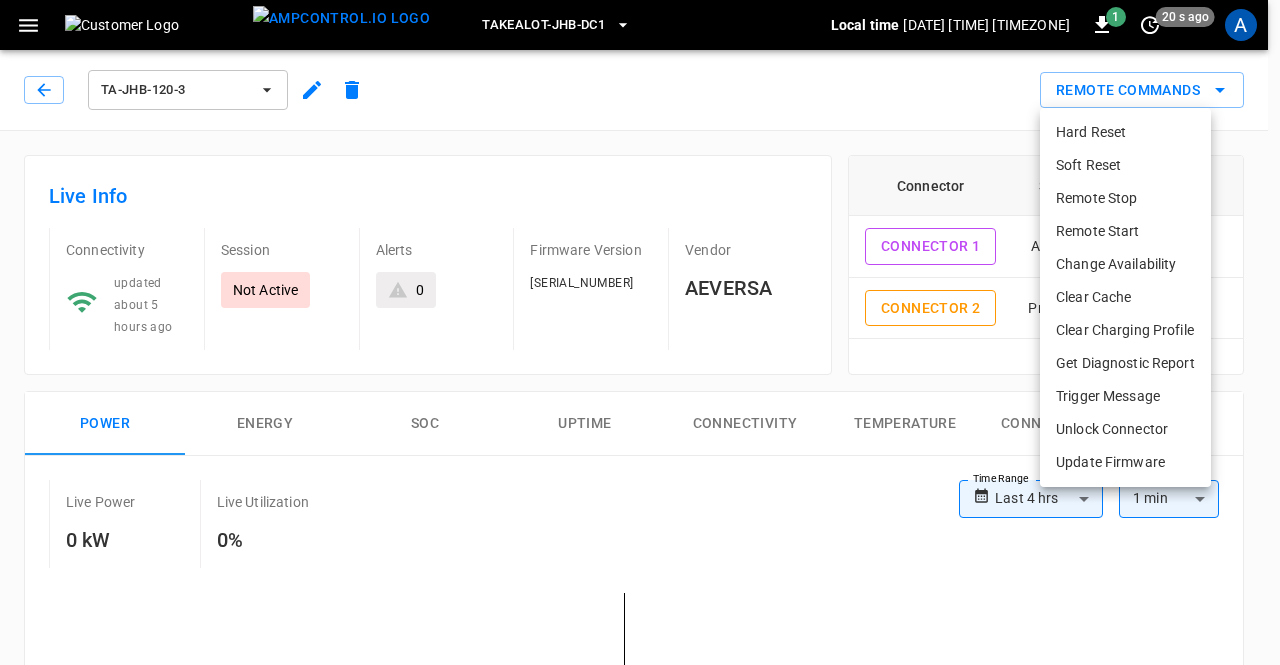 click on "Soft Reset" at bounding box center [1125, 165] 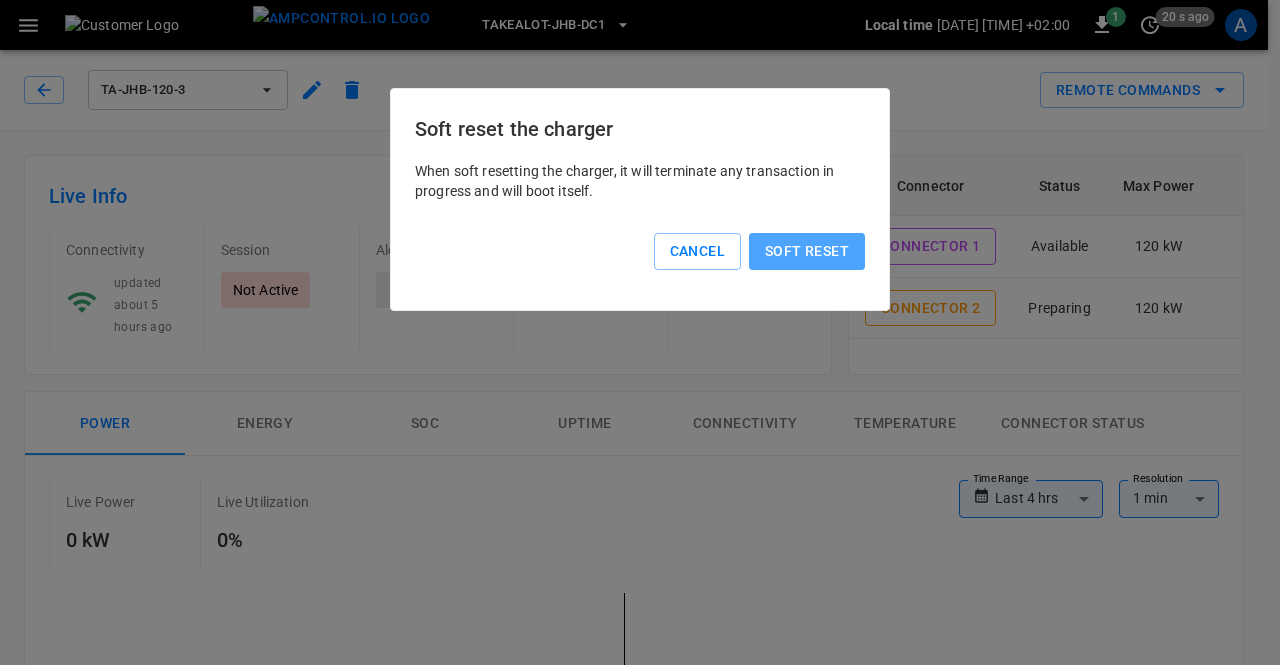click on "Soft reset" at bounding box center [807, 251] 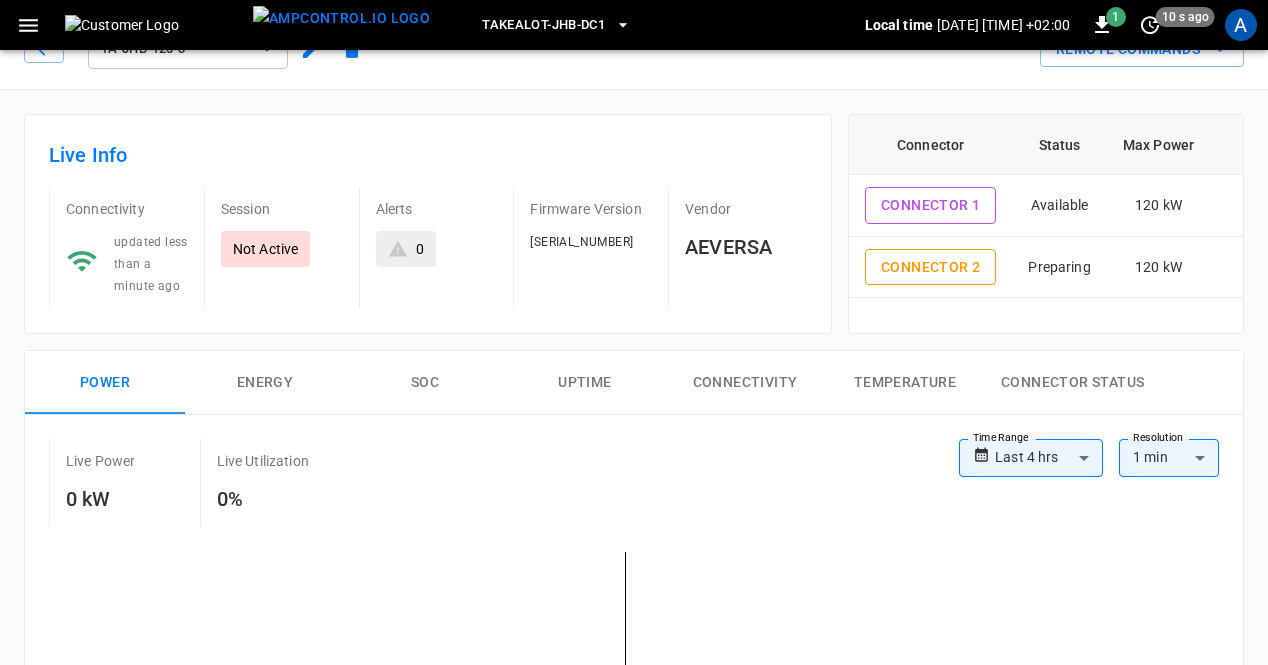 scroll, scrollTop: 0, scrollLeft: 0, axis: both 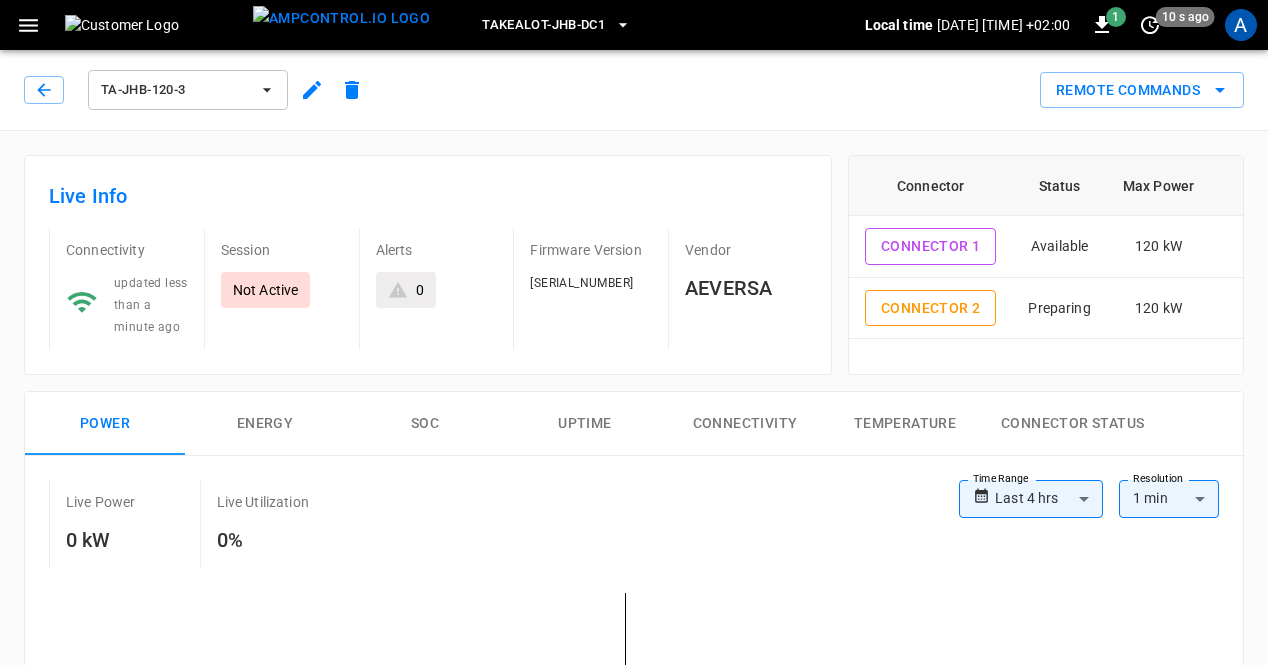 click 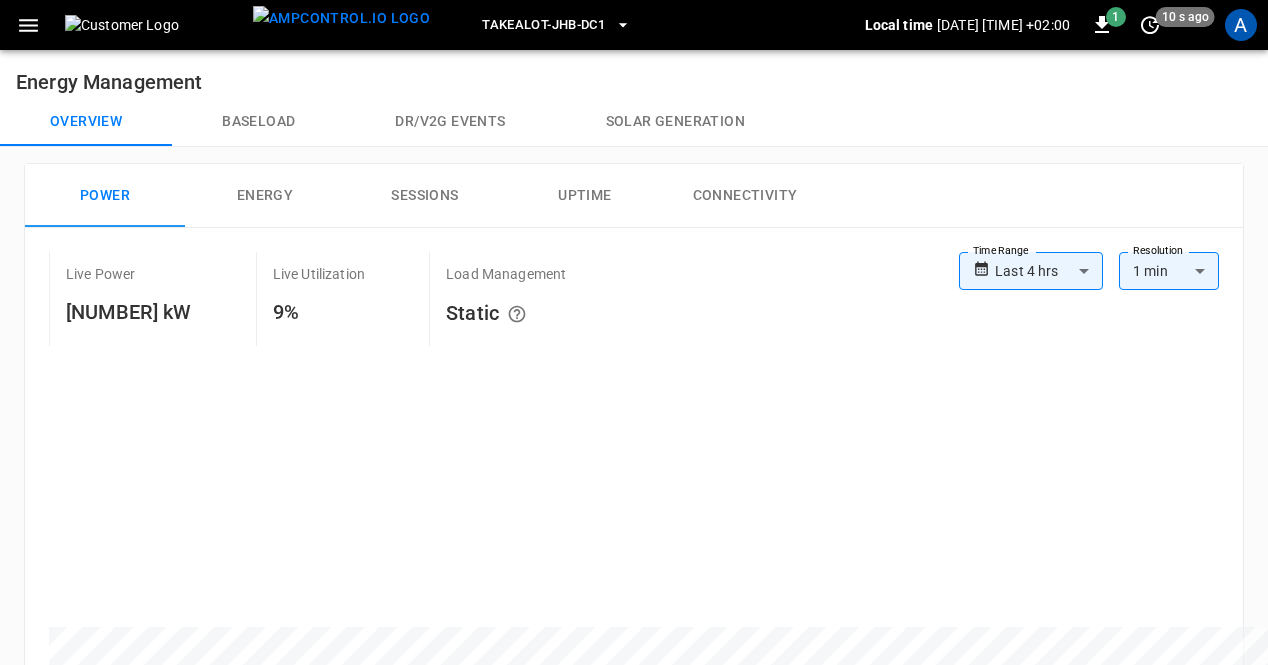 scroll, scrollTop: 666, scrollLeft: 0, axis: vertical 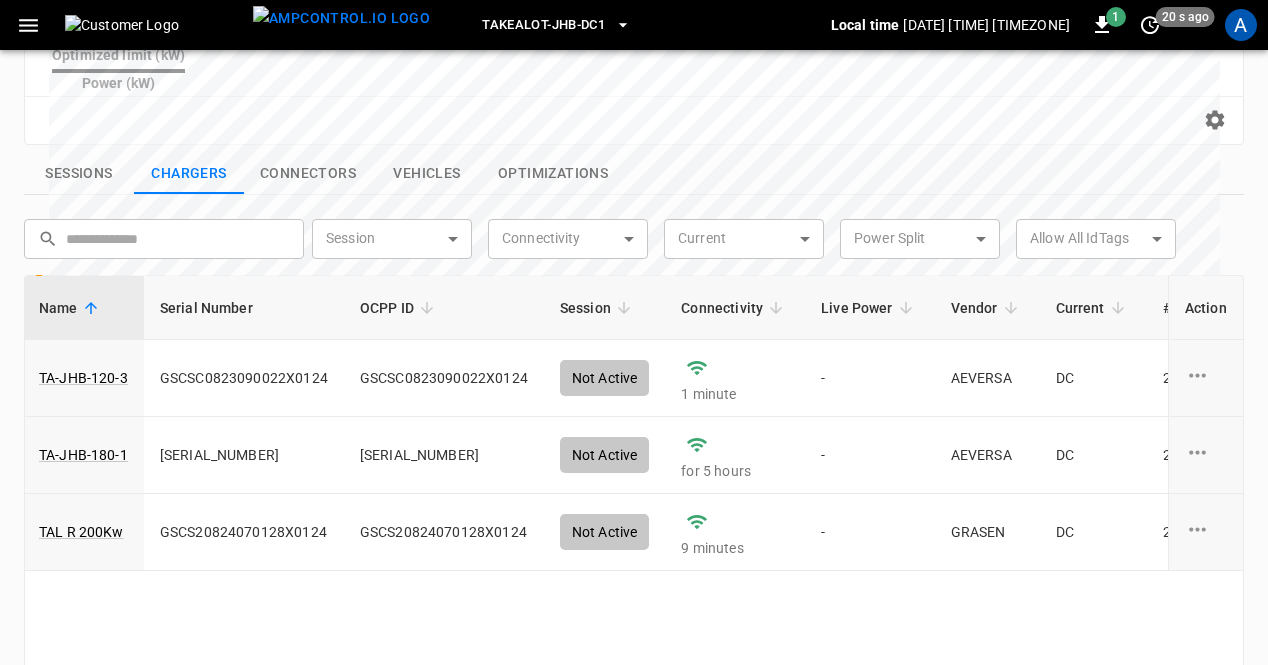 click on "TA-JHB-120-3" at bounding box center [83, 378] 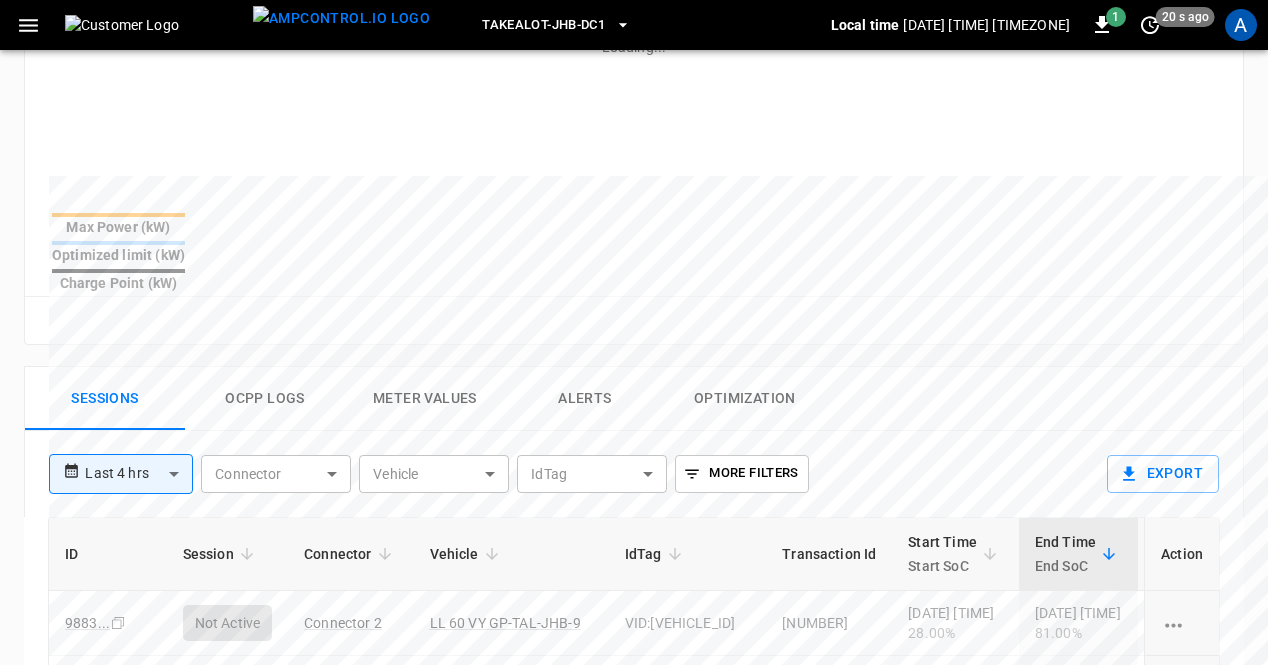 scroll, scrollTop: 0, scrollLeft: 0, axis: both 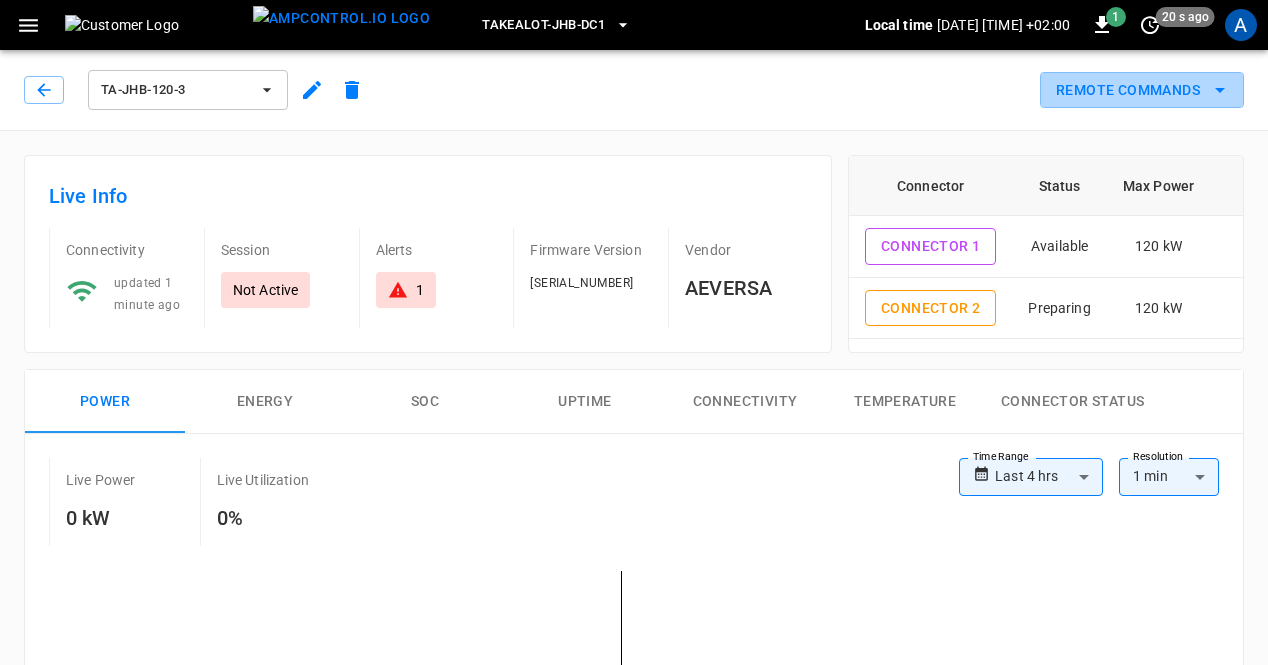 click 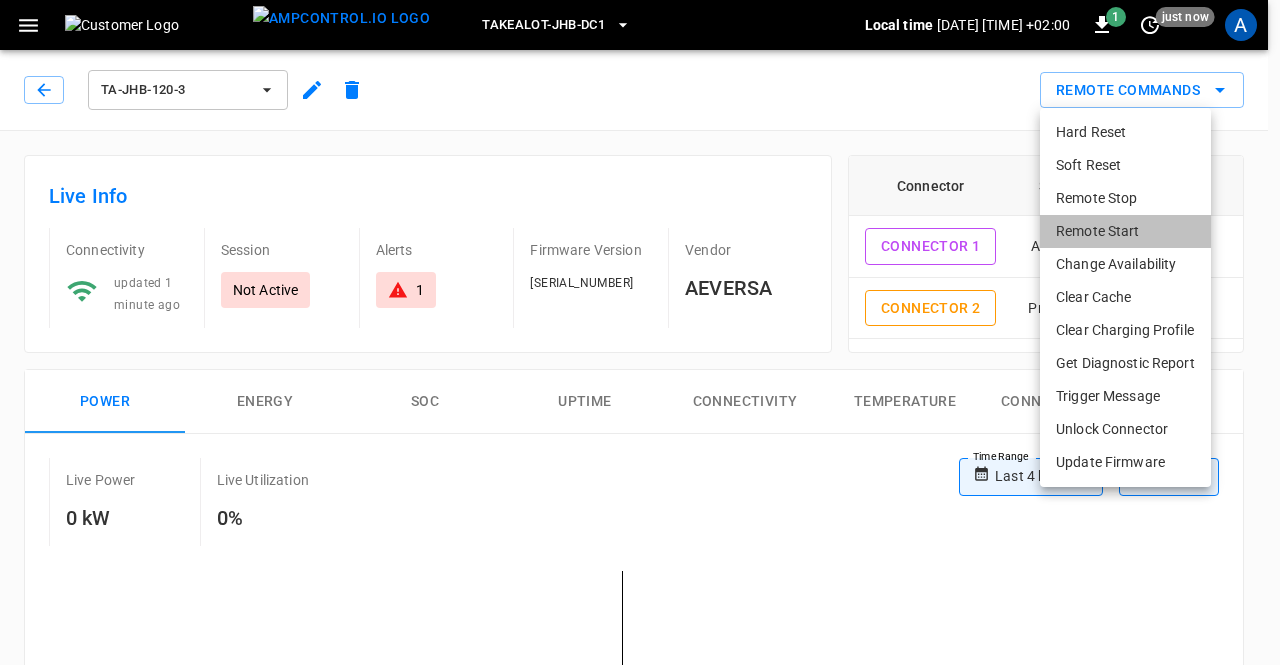 click on "Remote Start" at bounding box center (1125, 231) 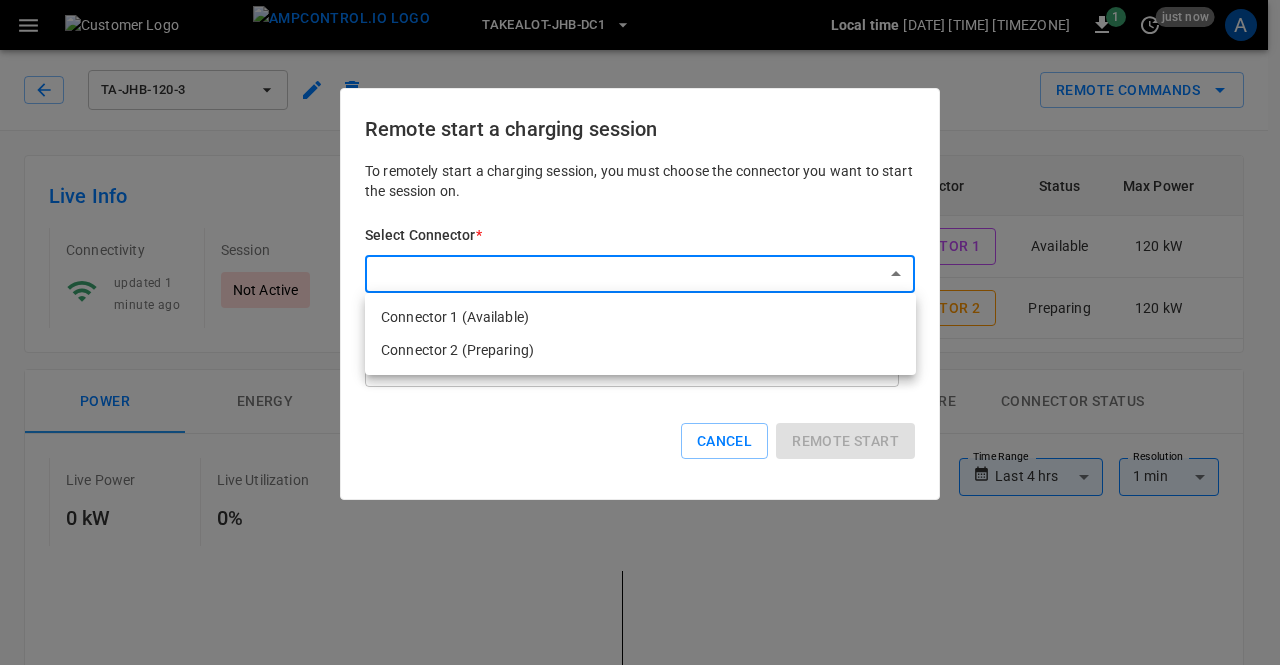 click on "**********" at bounding box center (640, 910) 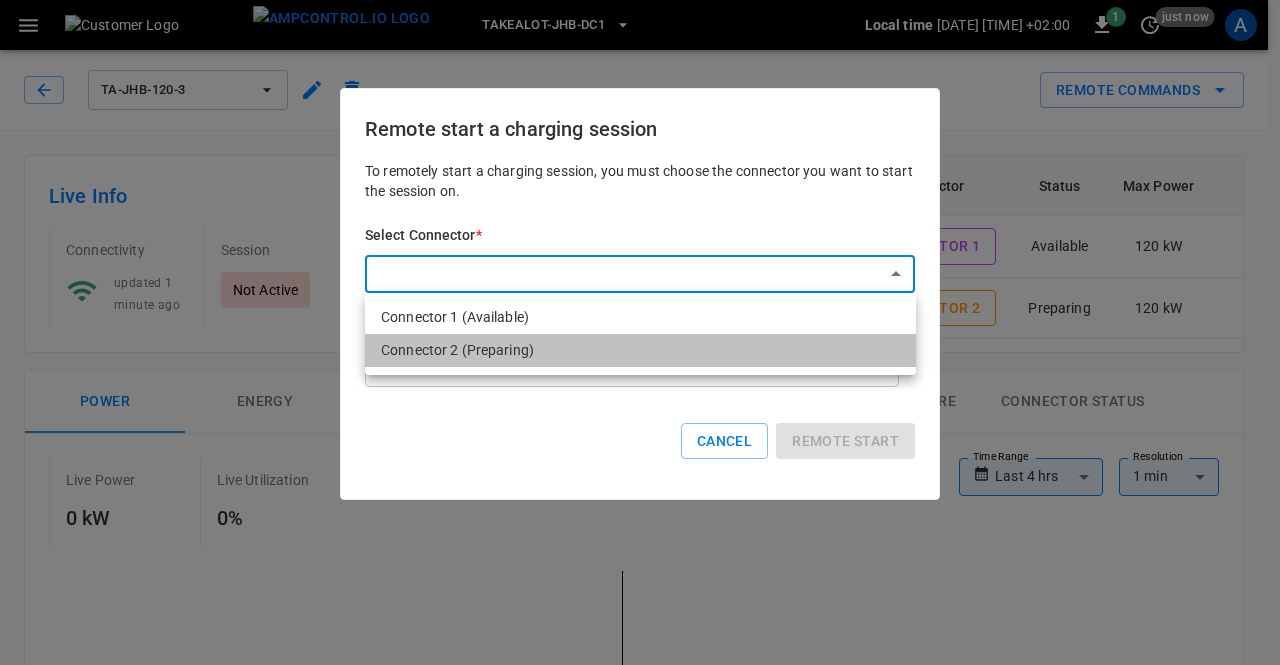 click on "Connector 2 (Preparing)" at bounding box center (640, 350) 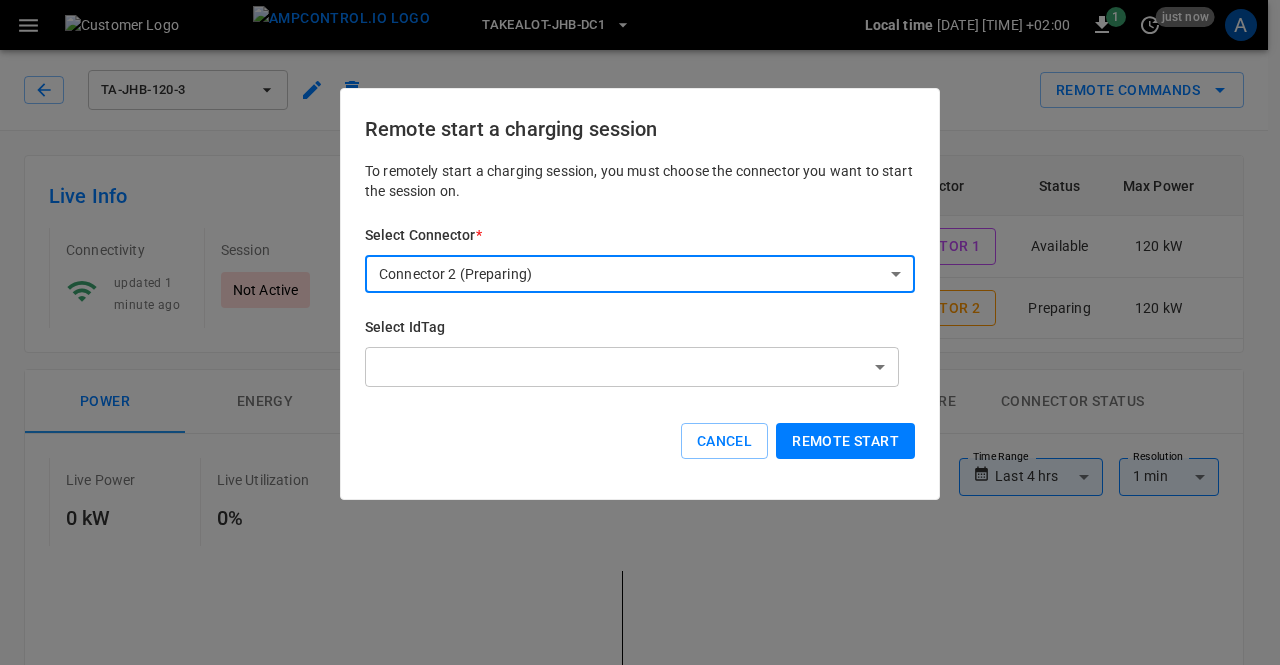 click on "**********" at bounding box center [640, 910] 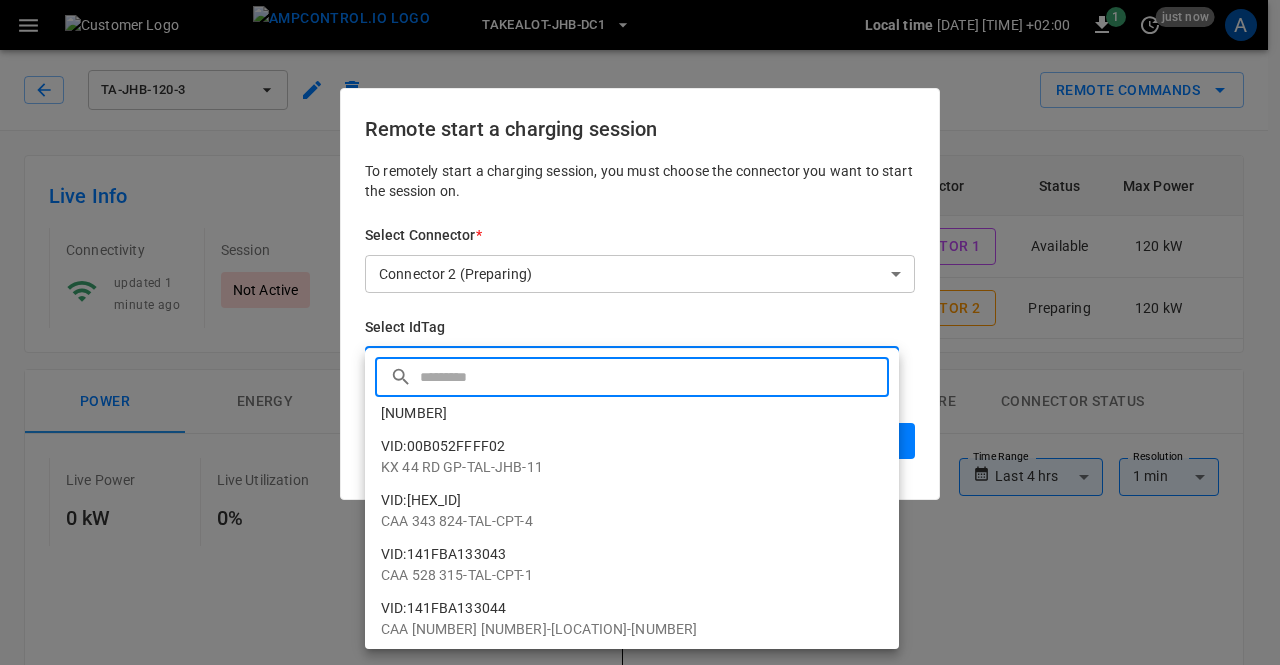click at bounding box center [652, 376] 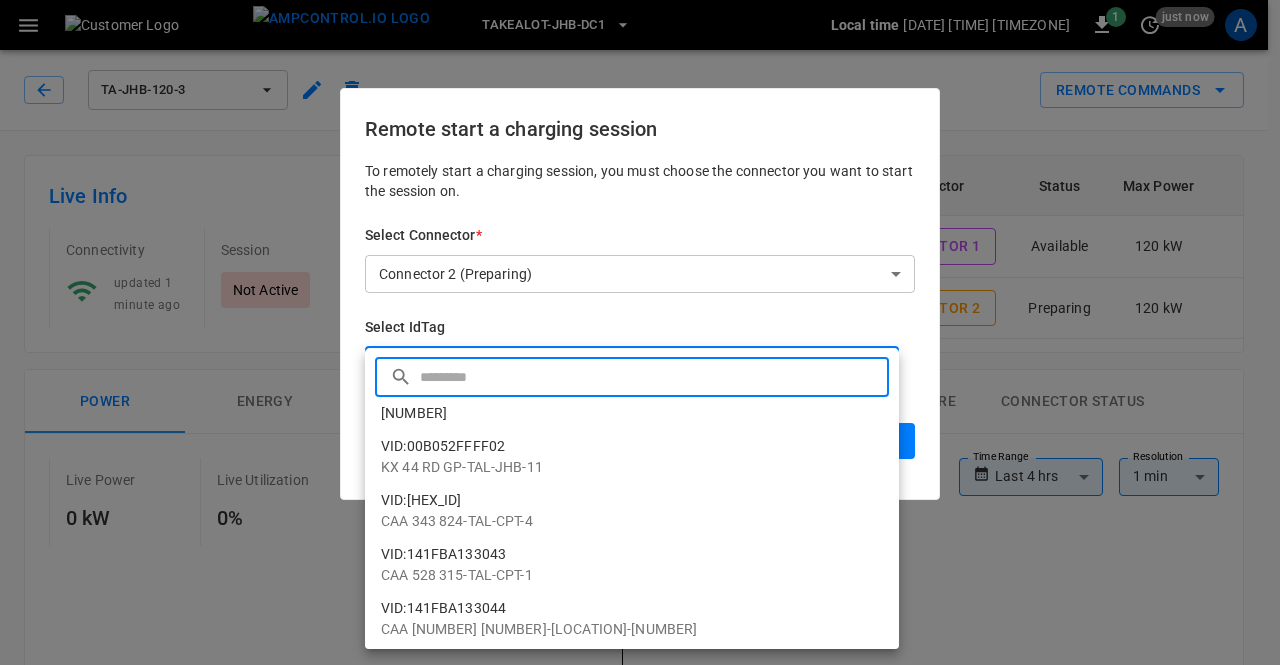 paste on "**********" 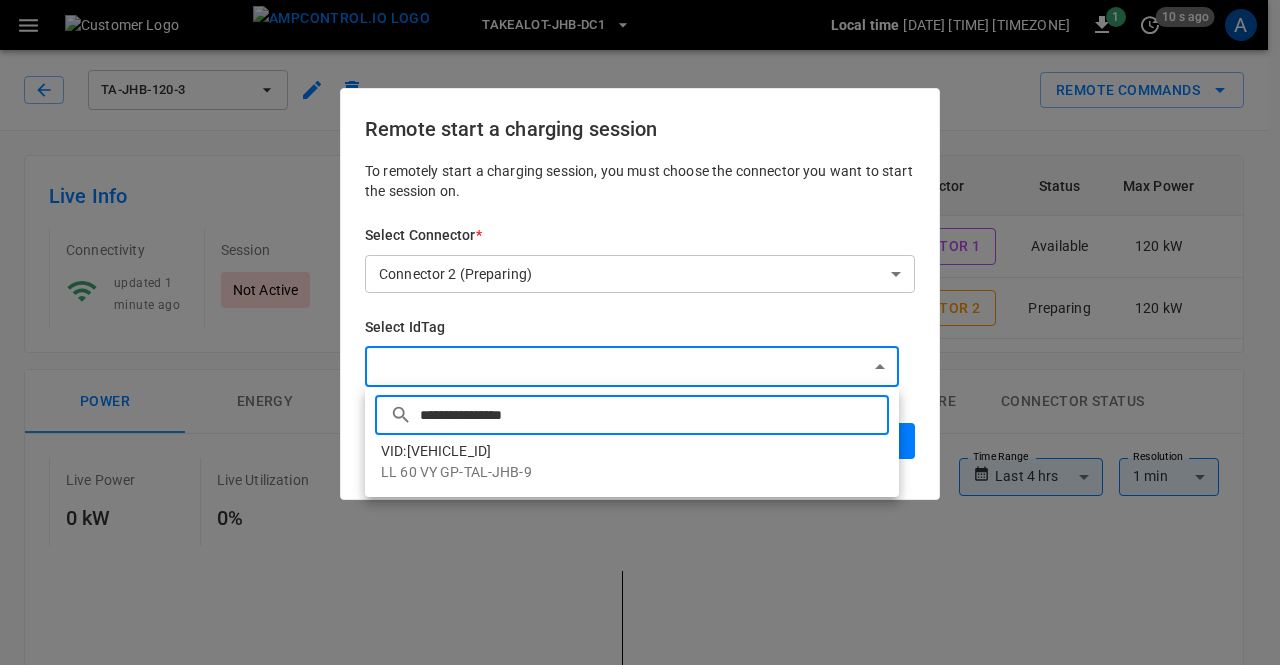 type on "**********" 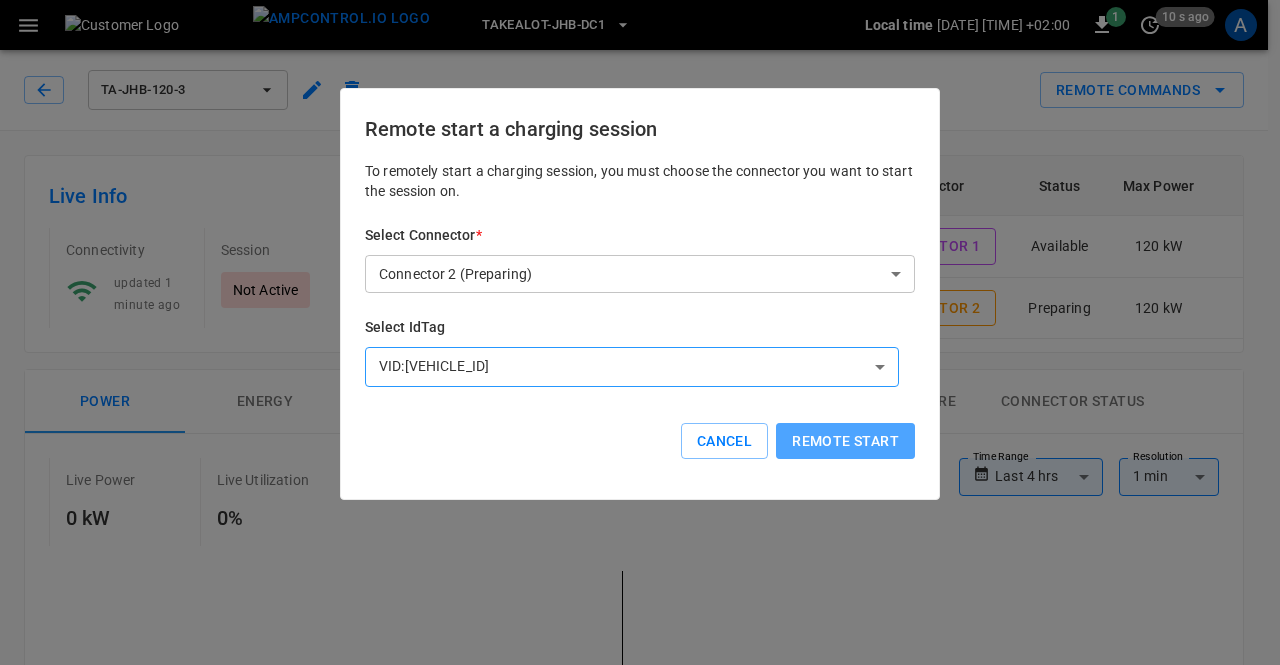click on "Remote start" at bounding box center (845, 441) 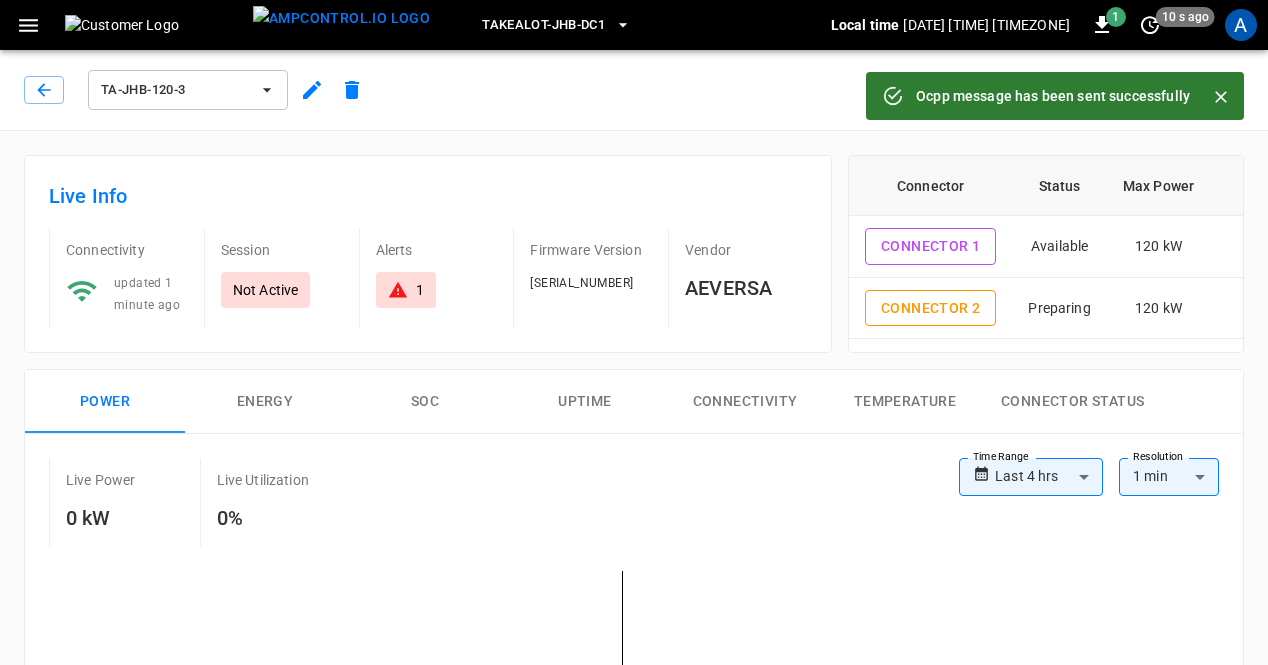 scroll, scrollTop: 1, scrollLeft: 0, axis: vertical 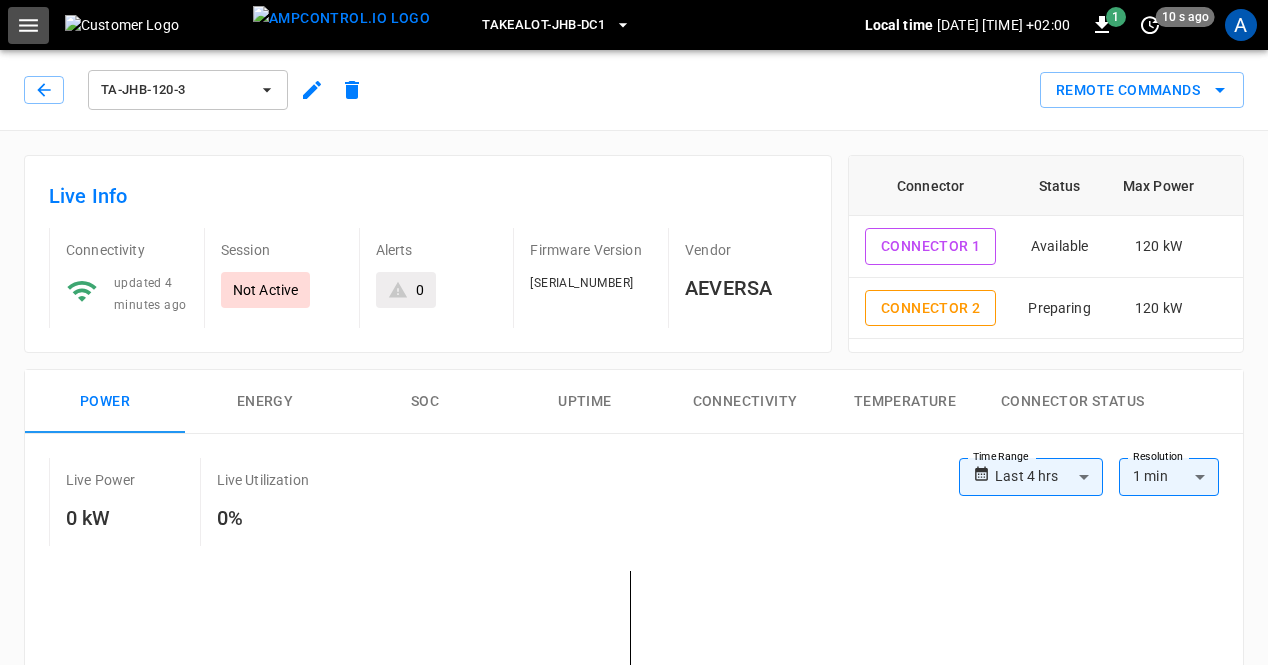 click at bounding box center (28, 25) 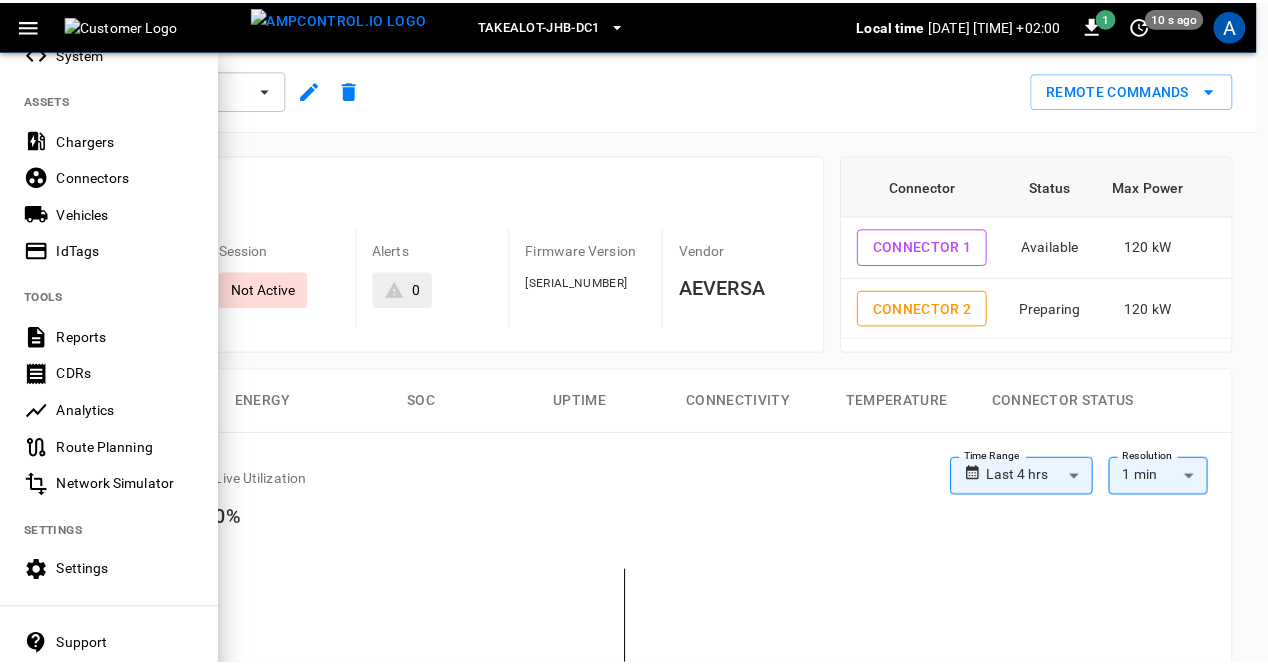 scroll, scrollTop: 473, scrollLeft: 0, axis: vertical 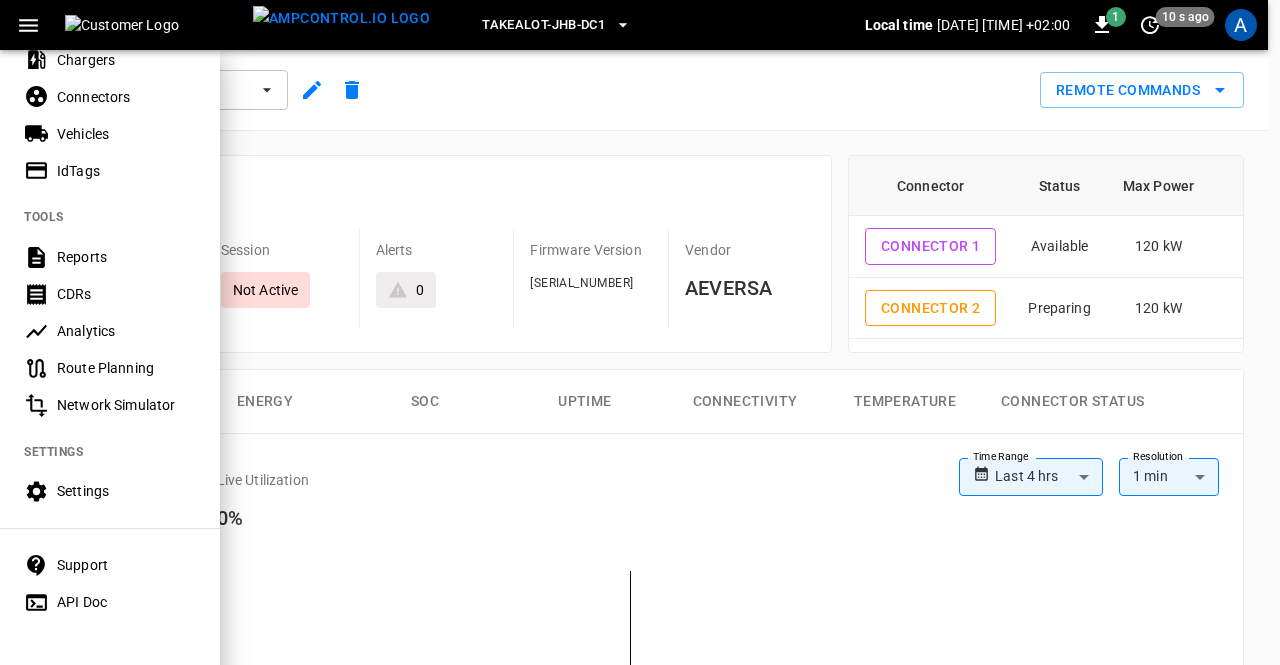 click on "Settings" at bounding box center (126, 491) 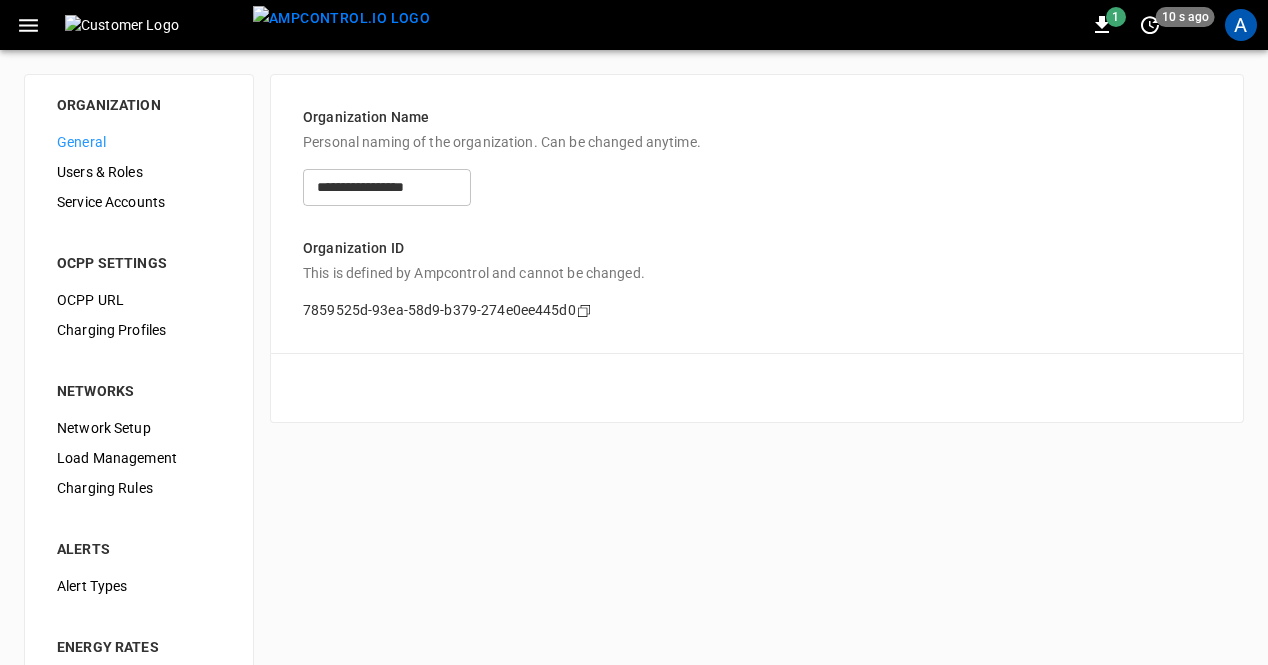 click on "Load Management" at bounding box center (139, 458) 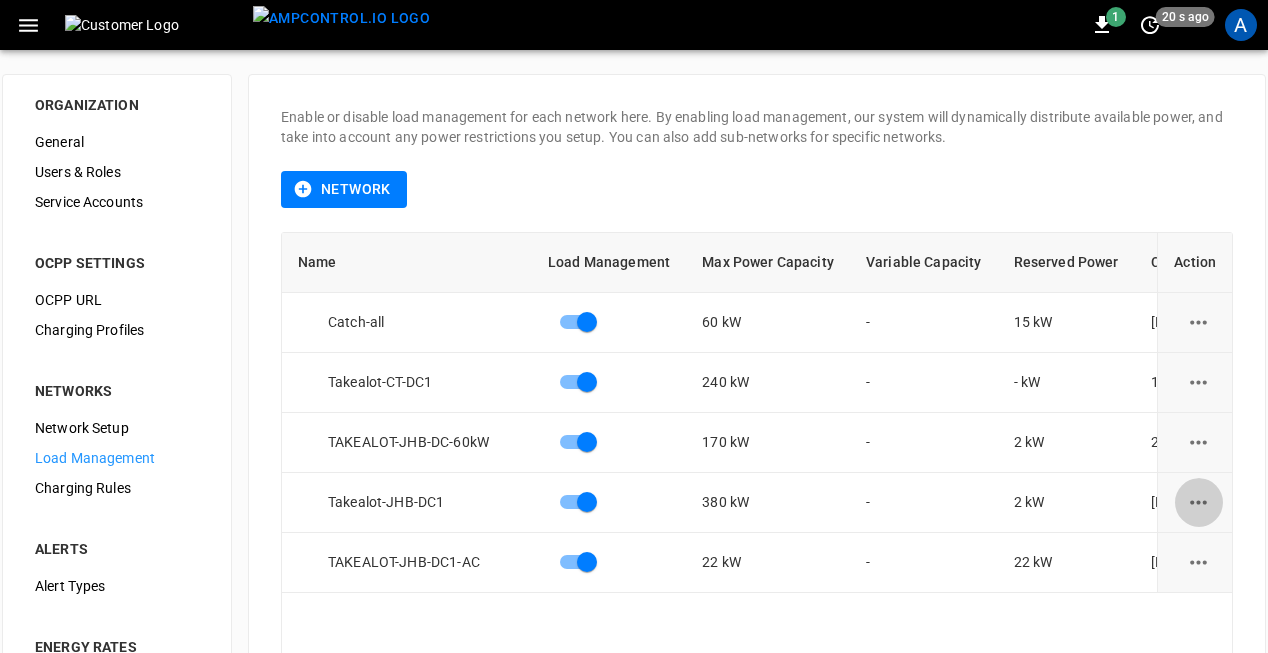click 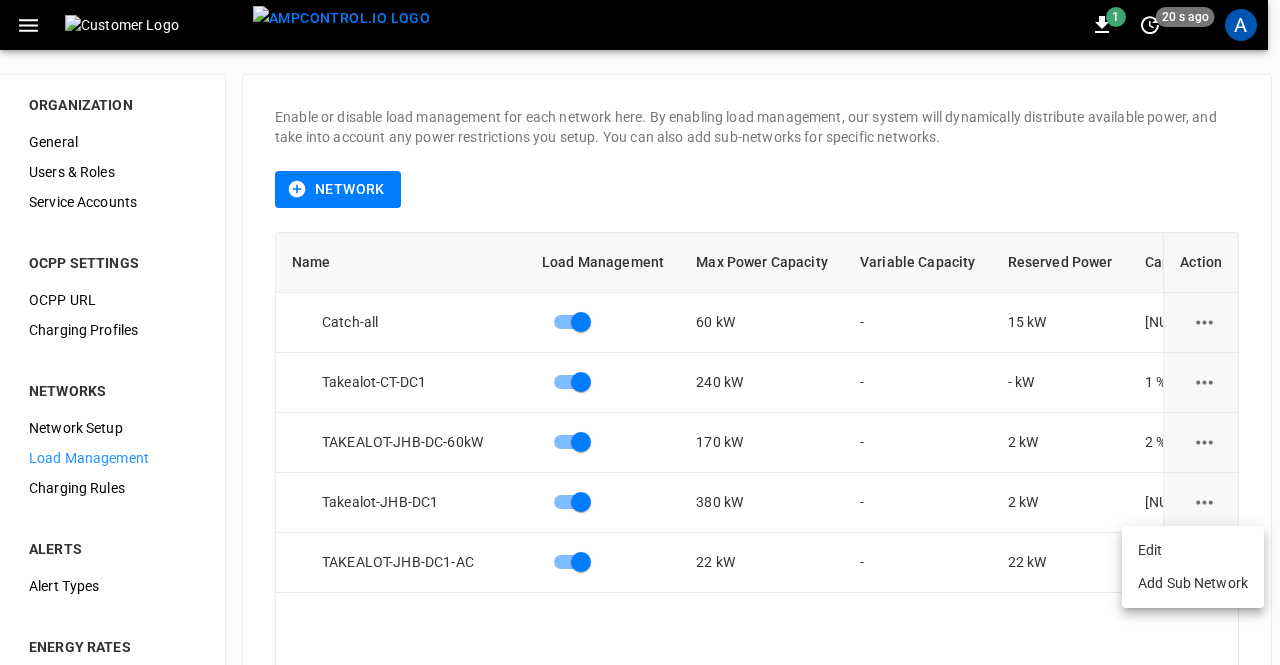 click on "Edit" at bounding box center [1193, 550] 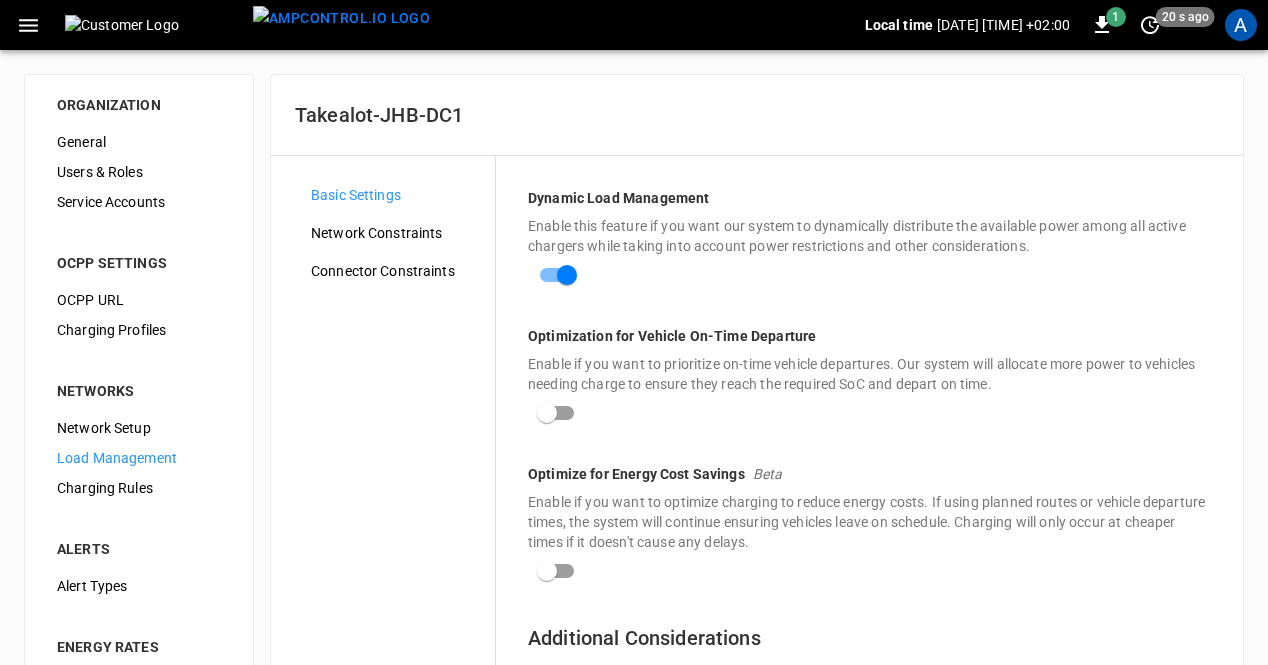 click on "Network Constraints" at bounding box center [395, 233] 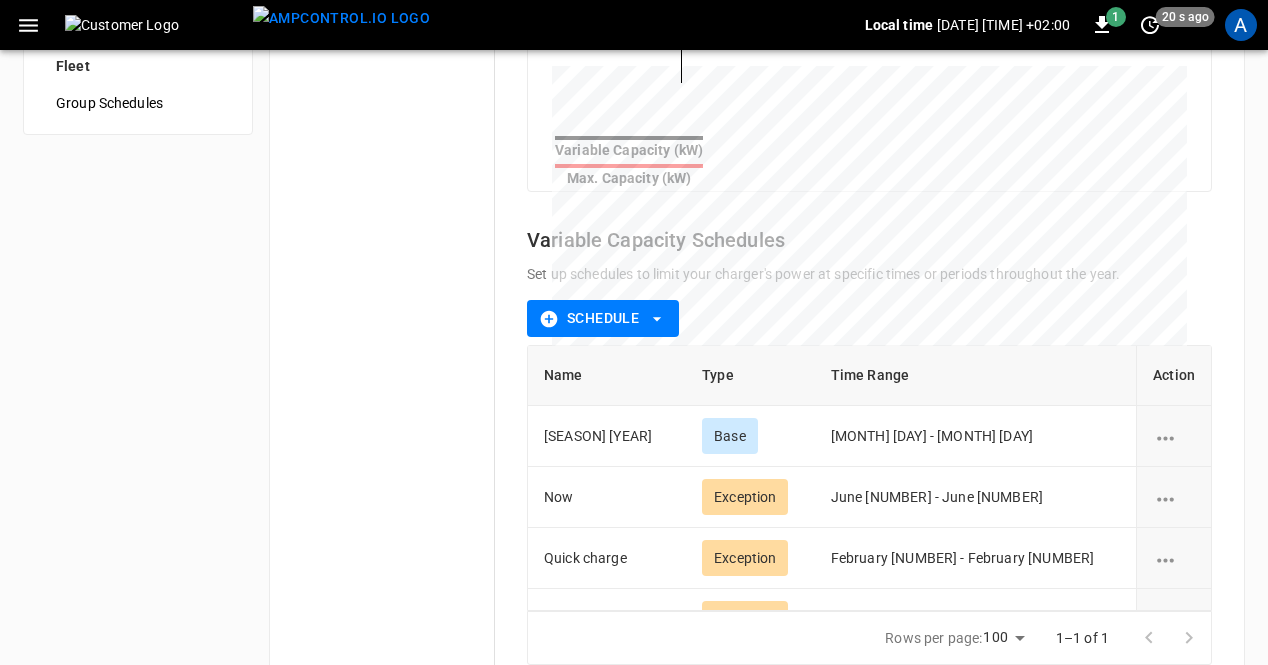scroll, scrollTop: 870, scrollLeft: 0, axis: vertical 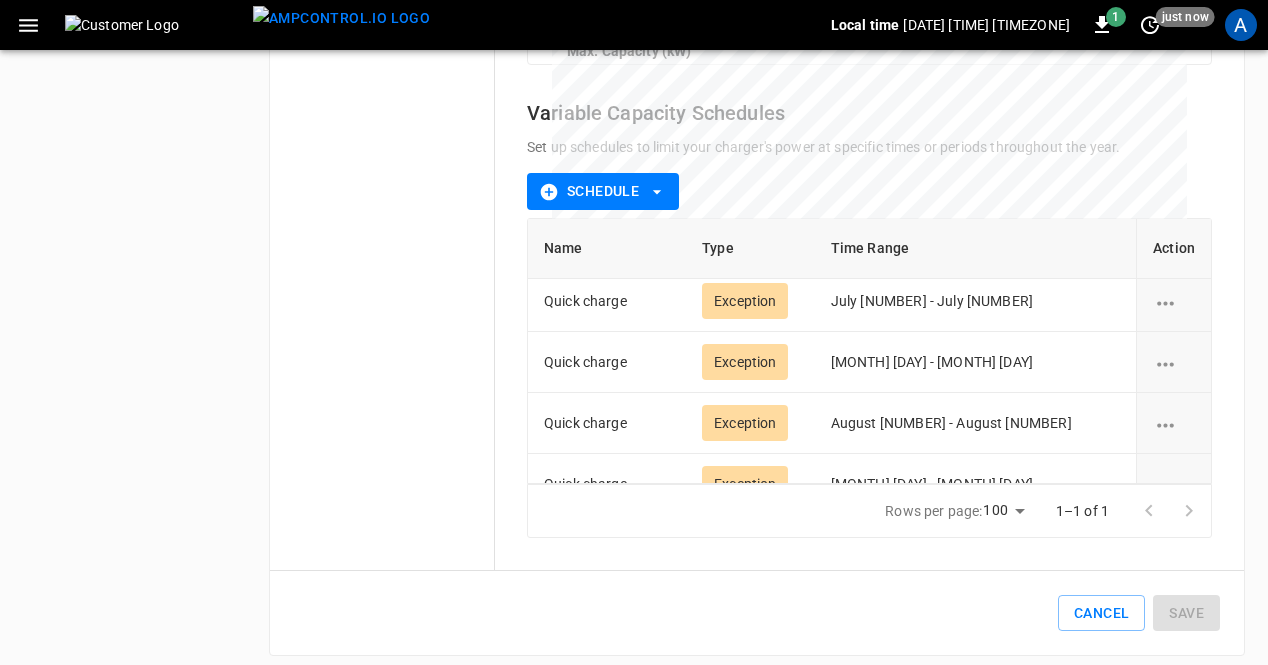 click 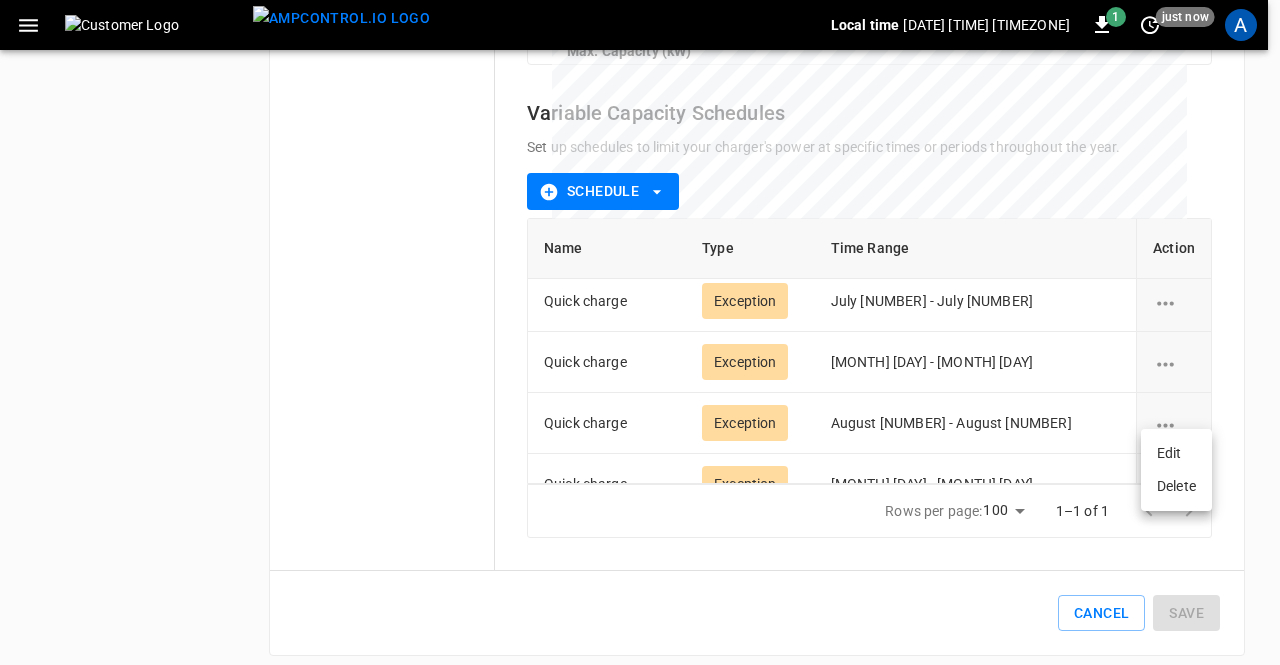 click on "Edit" at bounding box center [1176, 453] 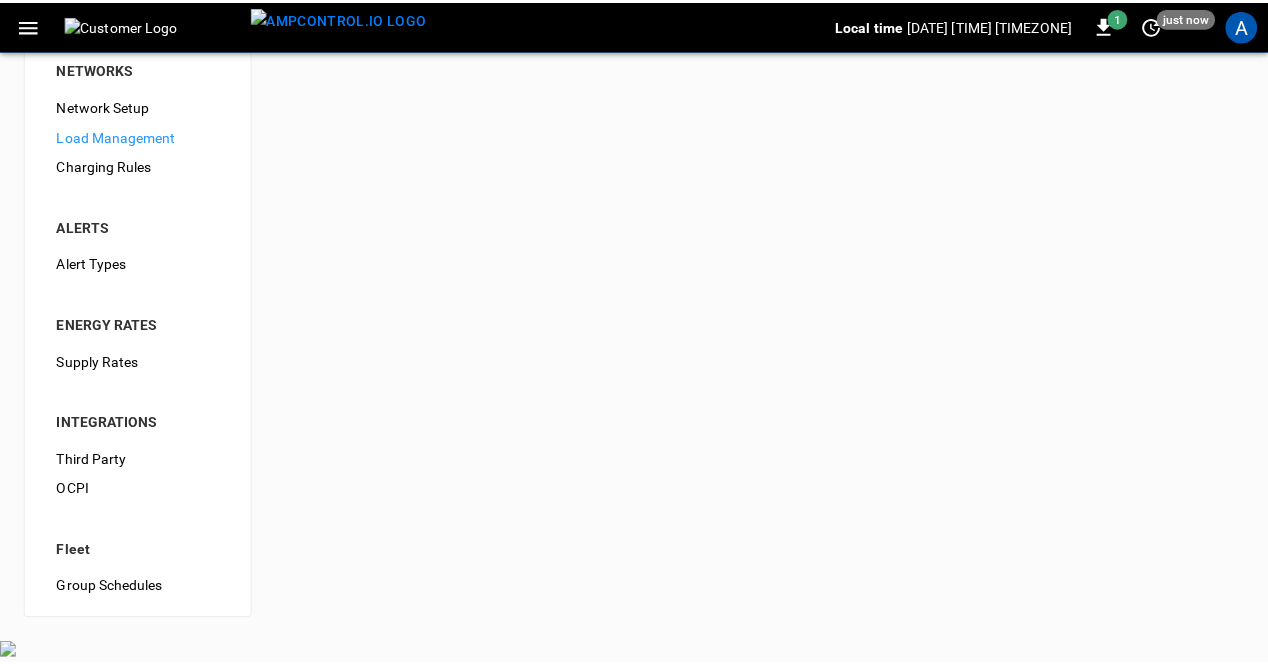 scroll, scrollTop: 0, scrollLeft: 0, axis: both 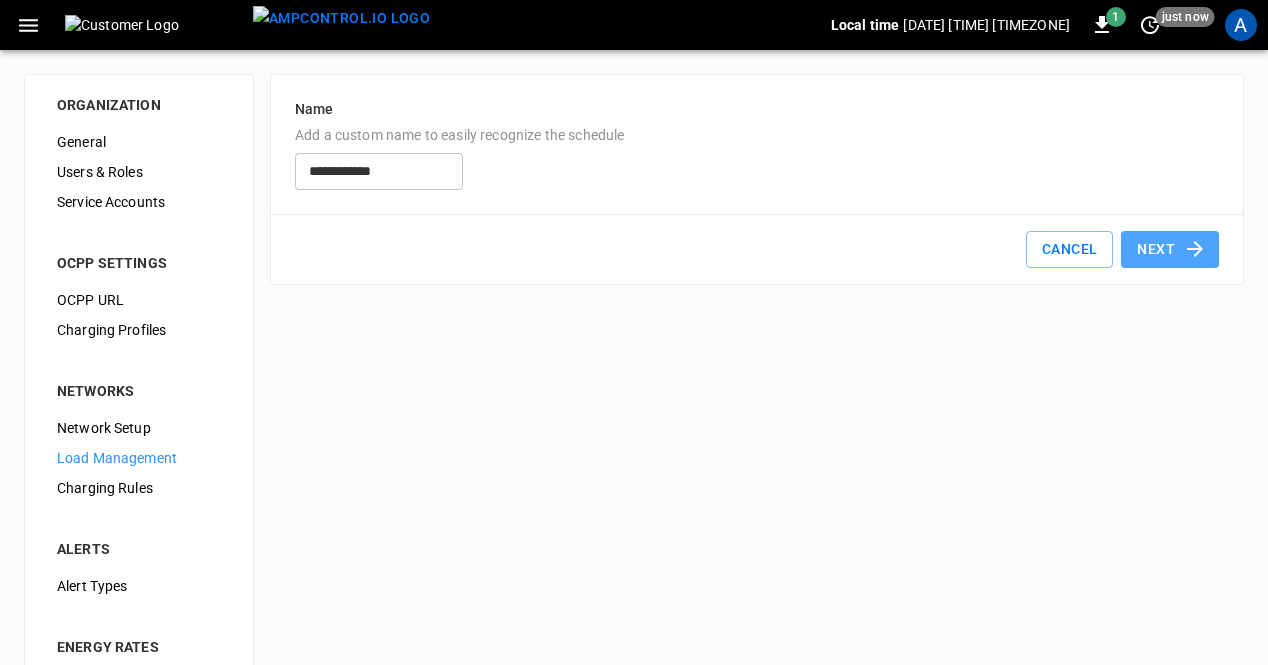 click on "Next" at bounding box center (1170, 249) 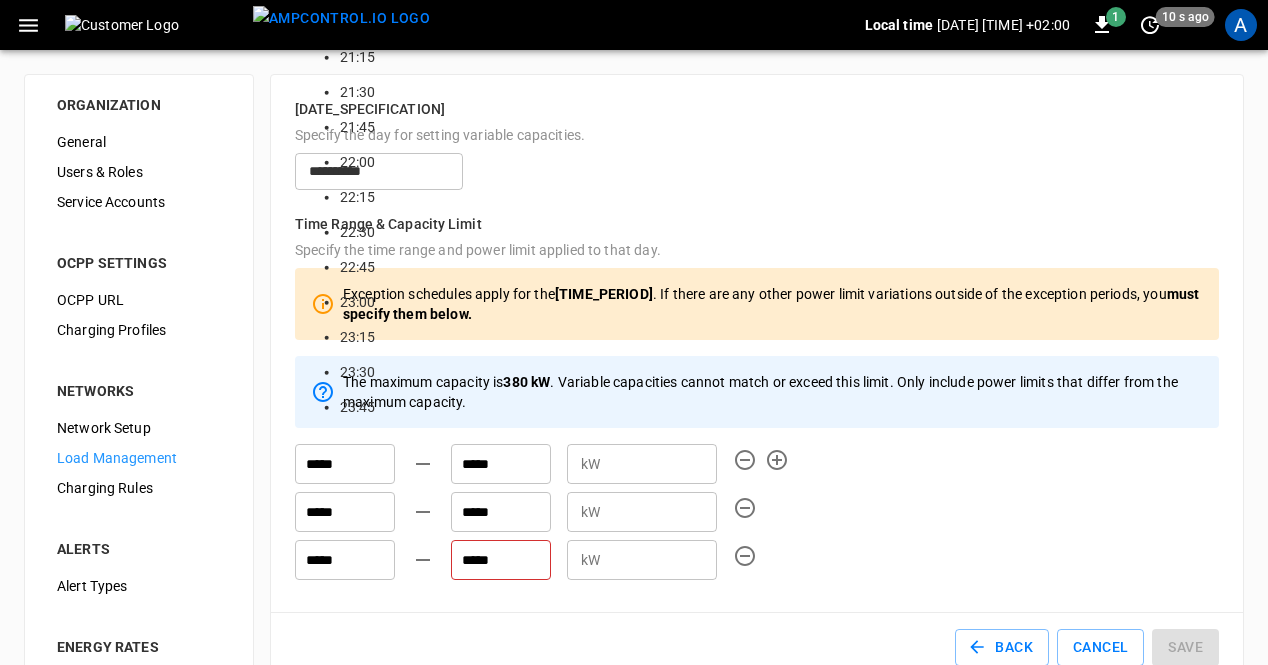 scroll, scrollTop: 2293, scrollLeft: 0, axis: vertical 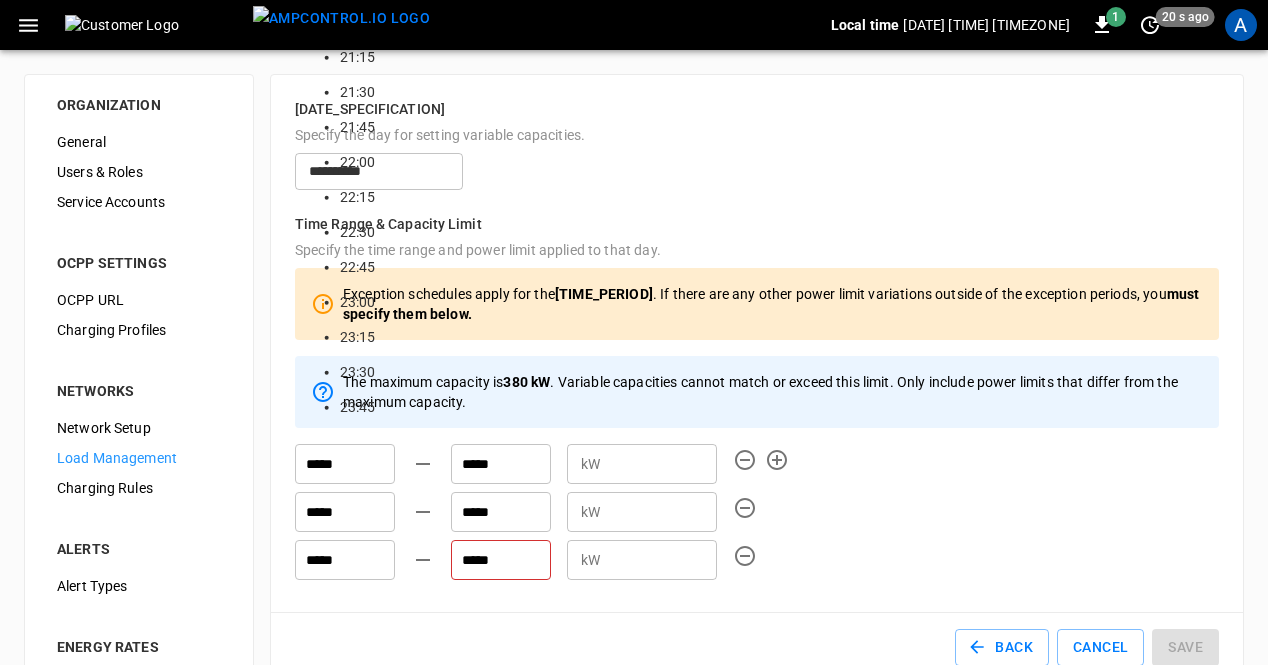 type on "*****" 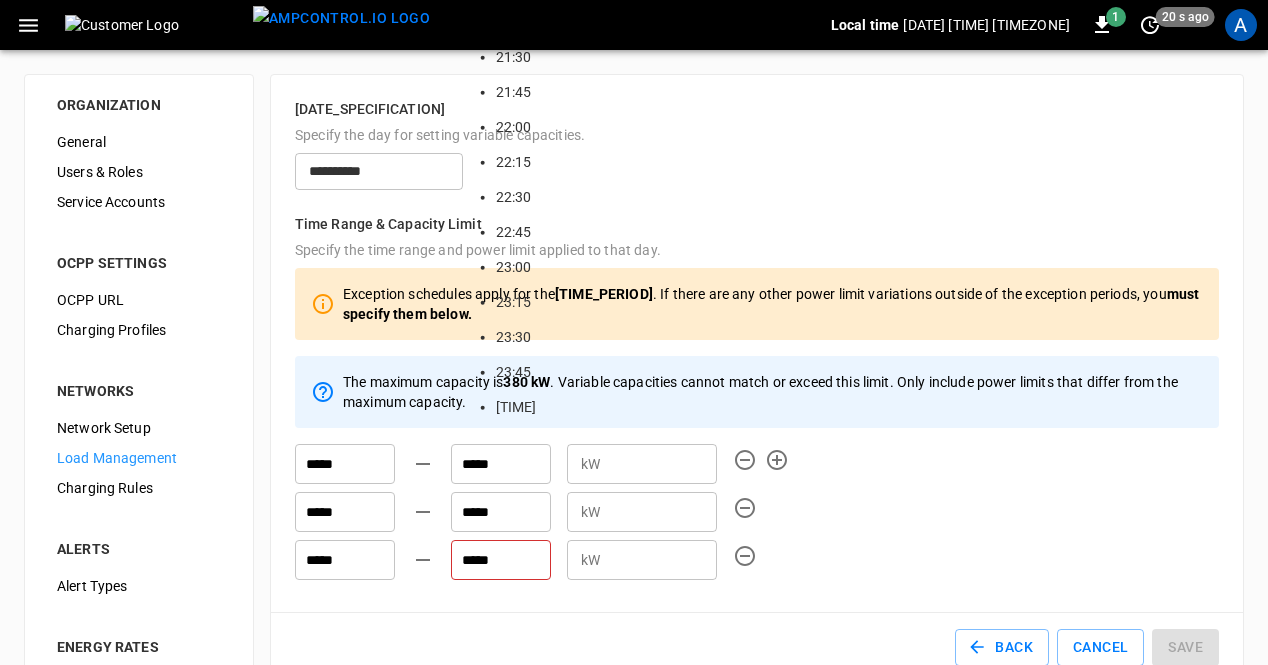 scroll, scrollTop: 2573, scrollLeft: 0, axis: vertical 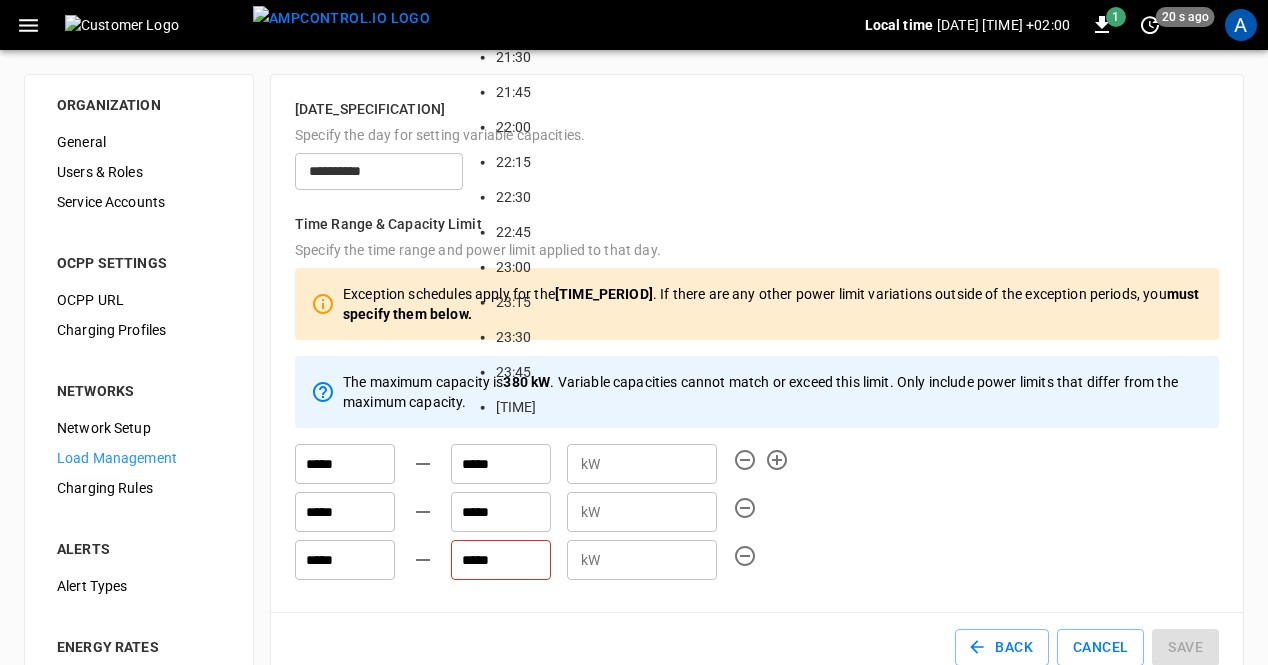 drag, startPoint x: 505, startPoint y: 470, endPoint x: 419, endPoint y: 470, distance: 86 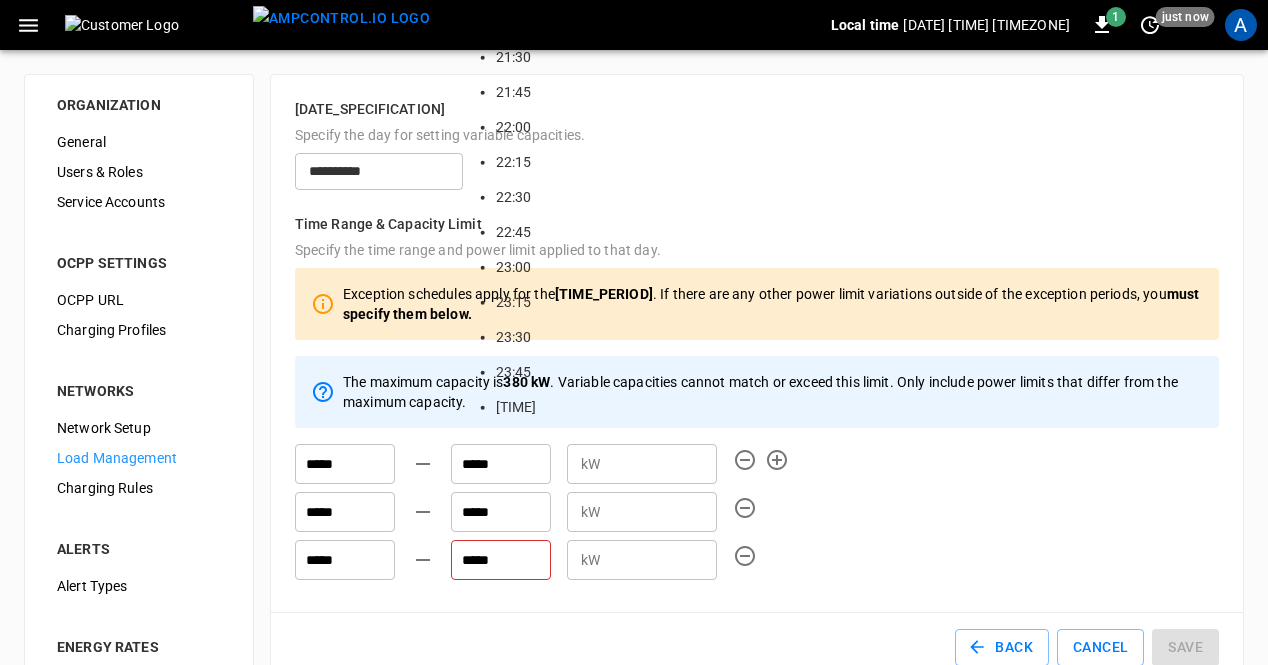 click on "***** ***** Time 00:00 00:15 00:30 00:45 01:00 01:15 01:30 01:45 02:00 02:15 02:30 02:45 03:00 03:15 03:30 03:45 04:00 04:15 04:30 04:45 05:00 05:15 05:30 05:45 06:00 06:15 06:30 06:45 07:00 07:15 07:30 07:45 08:00 08:15 08:30 08:45 09:00 09:15 09:30 09:45 10:00 10:15 10:30 10:45 11:00 11:15 11:30 11:45 12:00 12:15 12:30 12:45 13:00 13:15 13:30 13:45 14:00 14:15 14:30 14:45 15:00 15:15 15:30 15:45 16:00 16:15 16:30 16:45 17:00 17:15 17:30 17:45 18:00 18:15 18:30 18:45 19:00 19:15 19:30 19:45 20:00 20:15 20:30 20:45 21:00 21:15 21:30 21:45 22:00 22:15 22:30 22:45 23:00 23:15 23:30 23:45 kW *** ​ ***** ***** kW ** ​ ***** ***** kW ** ​" at bounding box center [757, 516] 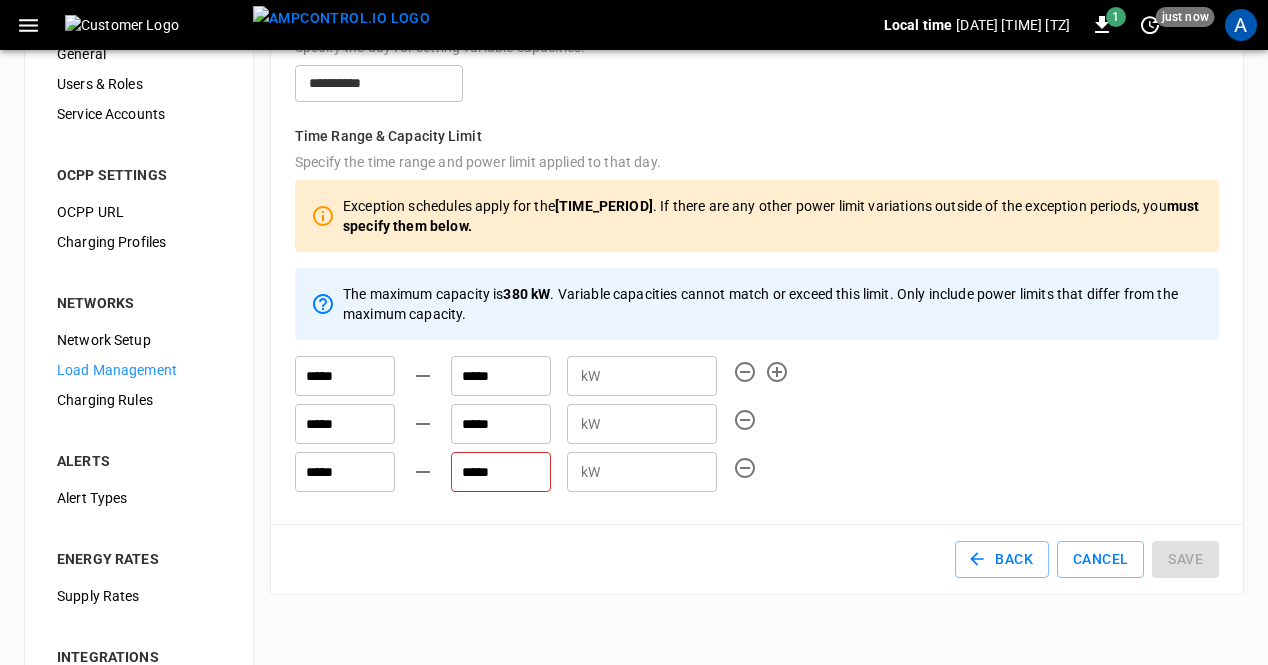 scroll, scrollTop: 76, scrollLeft: 0, axis: vertical 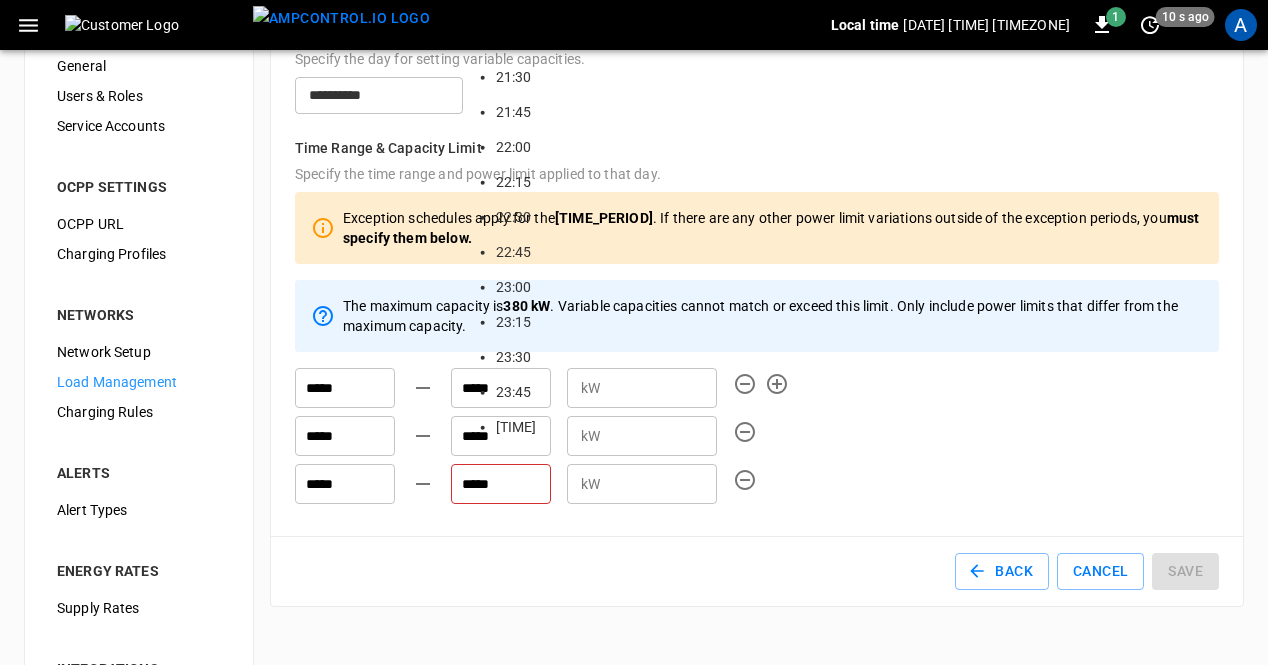 drag, startPoint x: 512, startPoint y: 482, endPoint x: 382, endPoint y: 510, distance: 132.9812 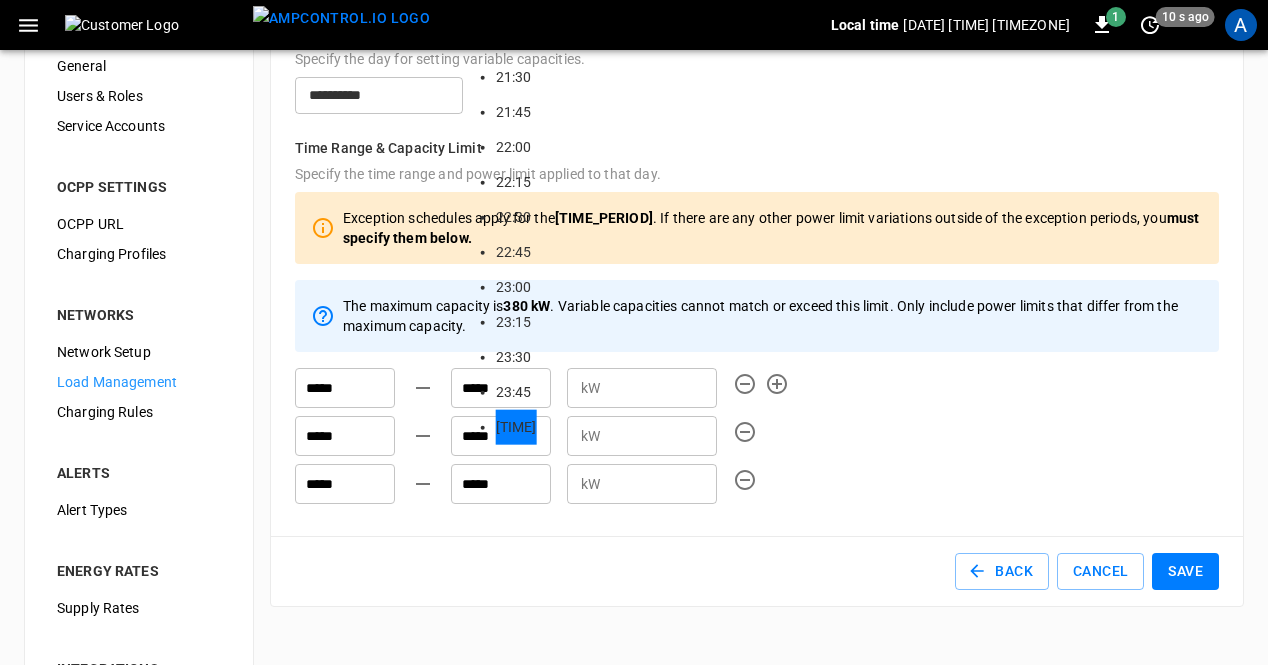 type on "*****" 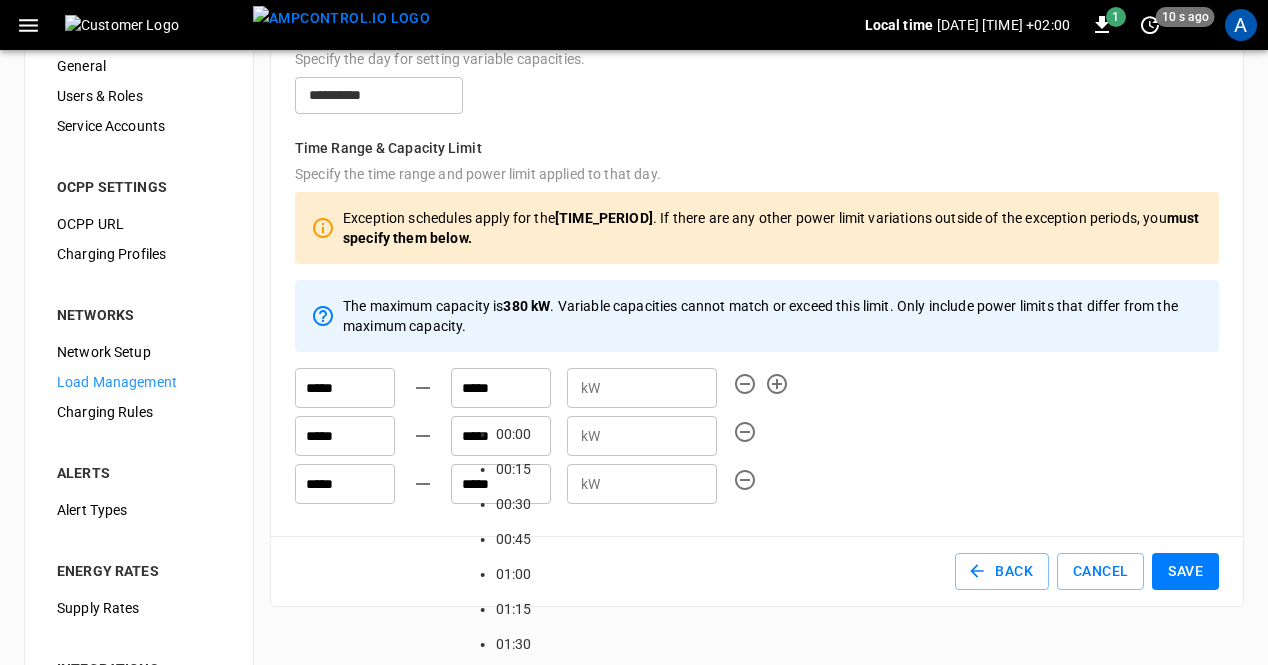 click on "*****" at bounding box center (501, 388) 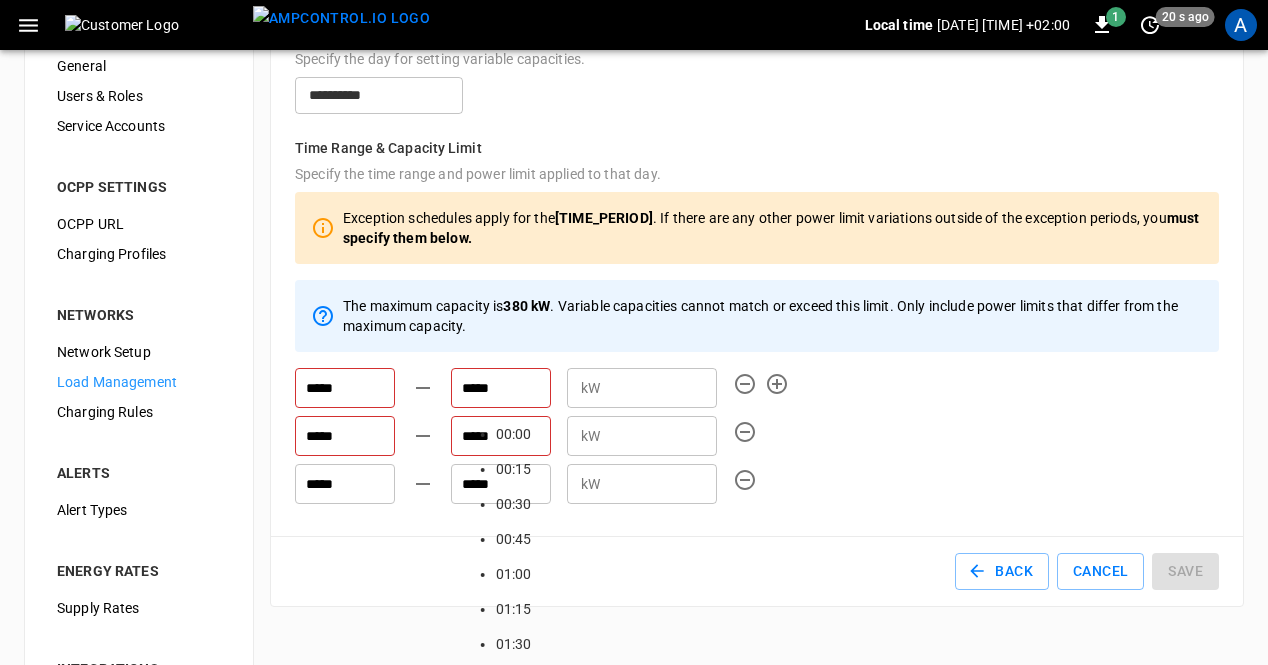 type on "*****" 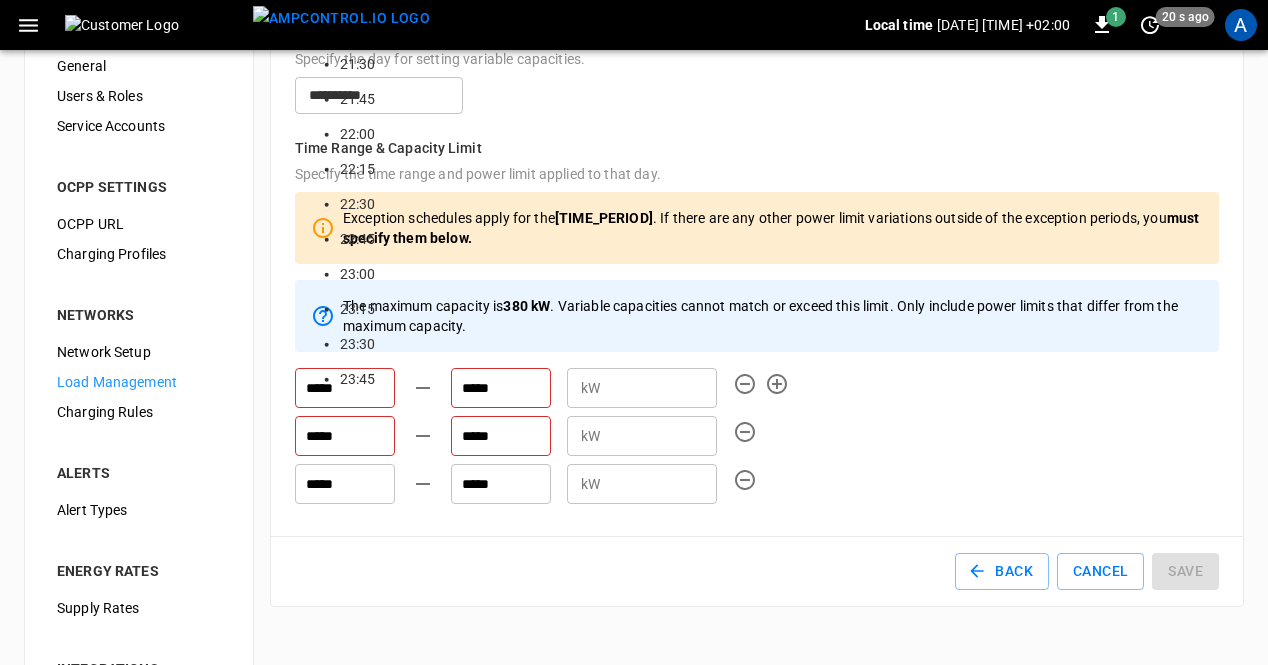click on "*****" at bounding box center (345, 436) 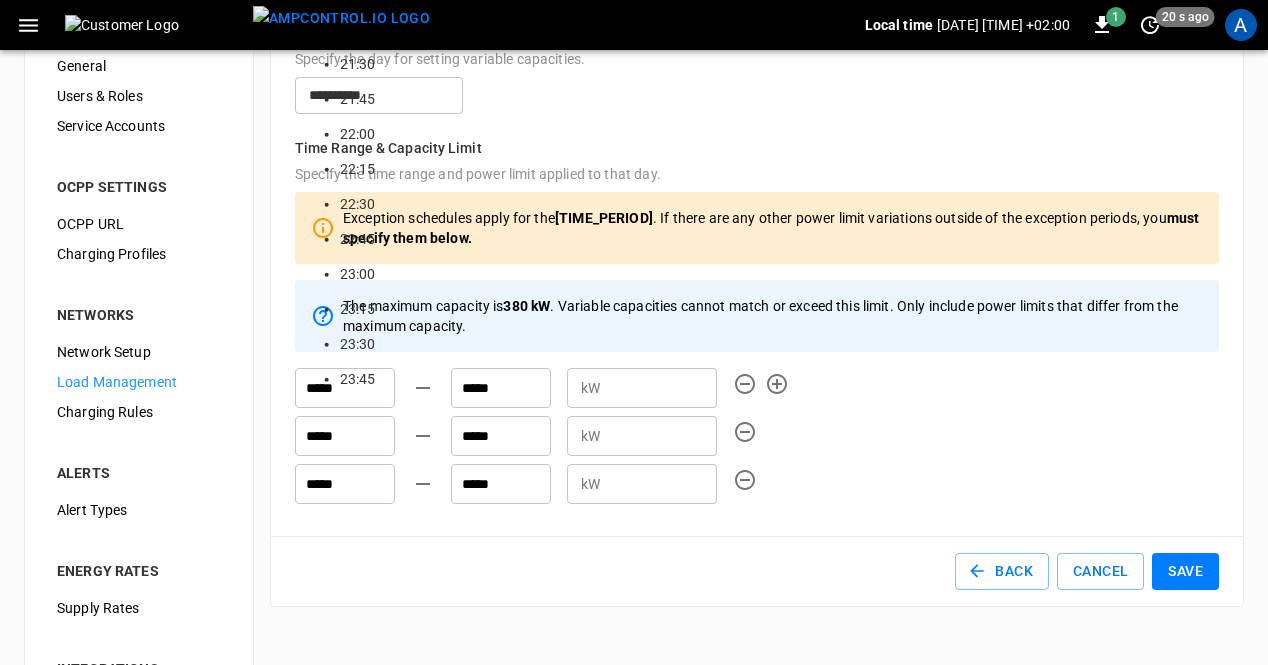 type on "*****" 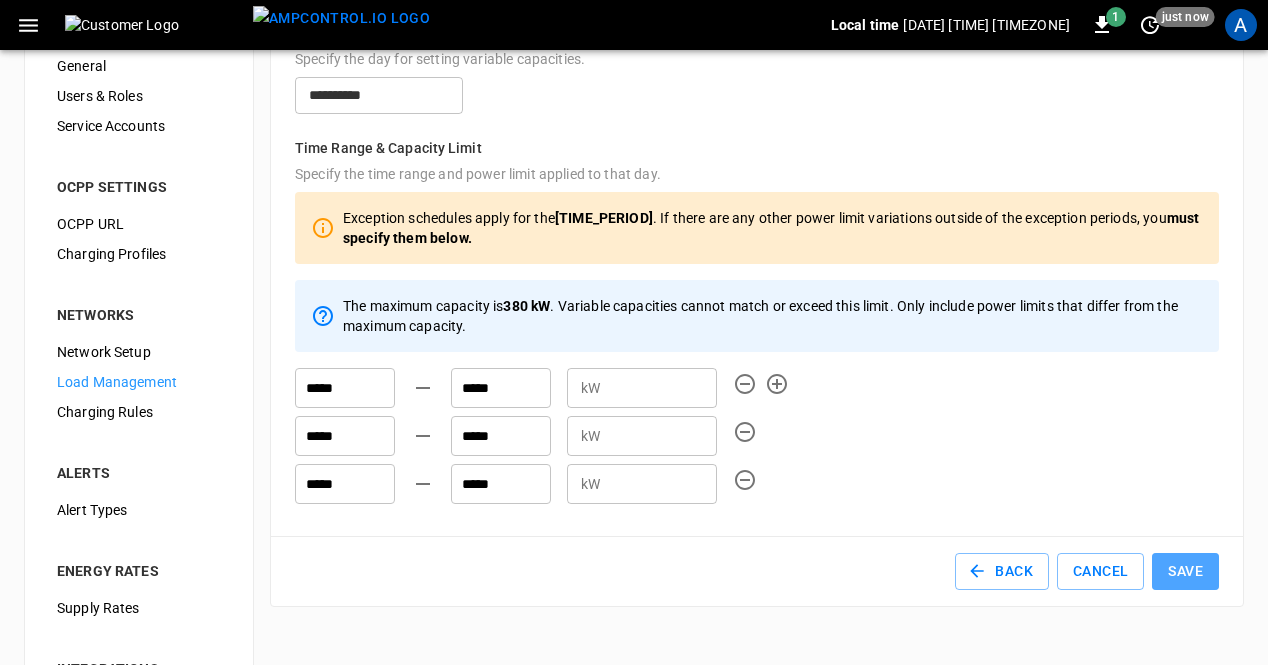 click on "Save" at bounding box center [1185, 571] 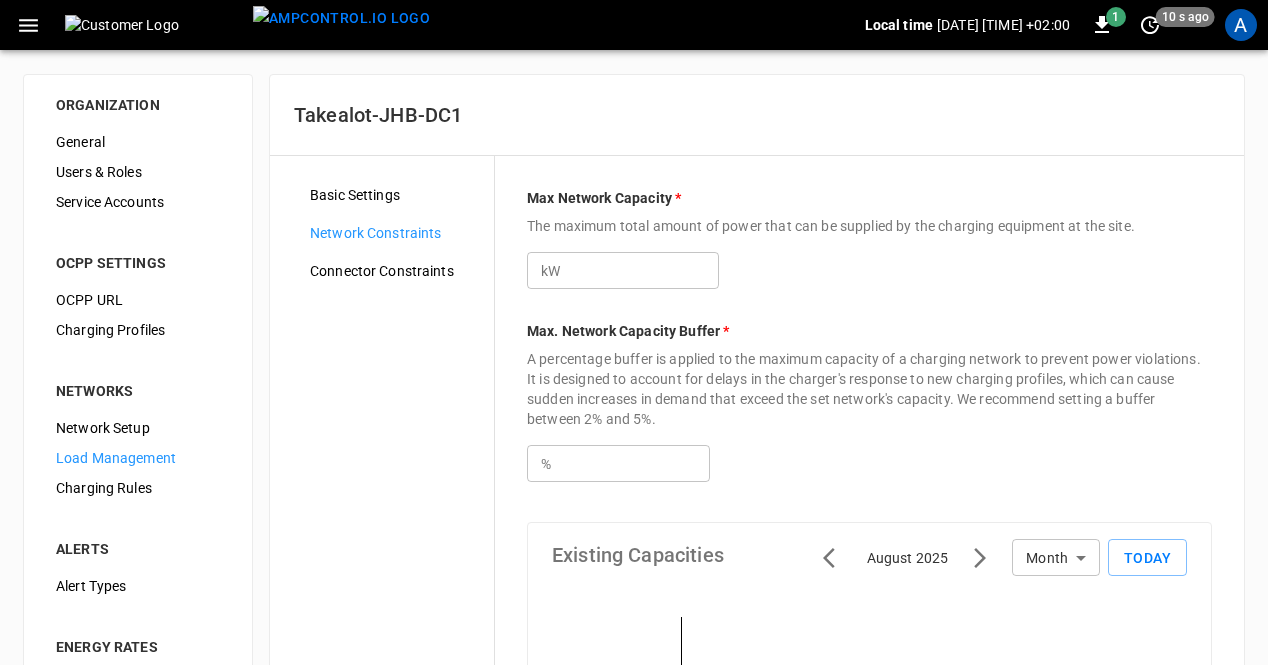 scroll, scrollTop: 934, scrollLeft: 0, axis: vertical 